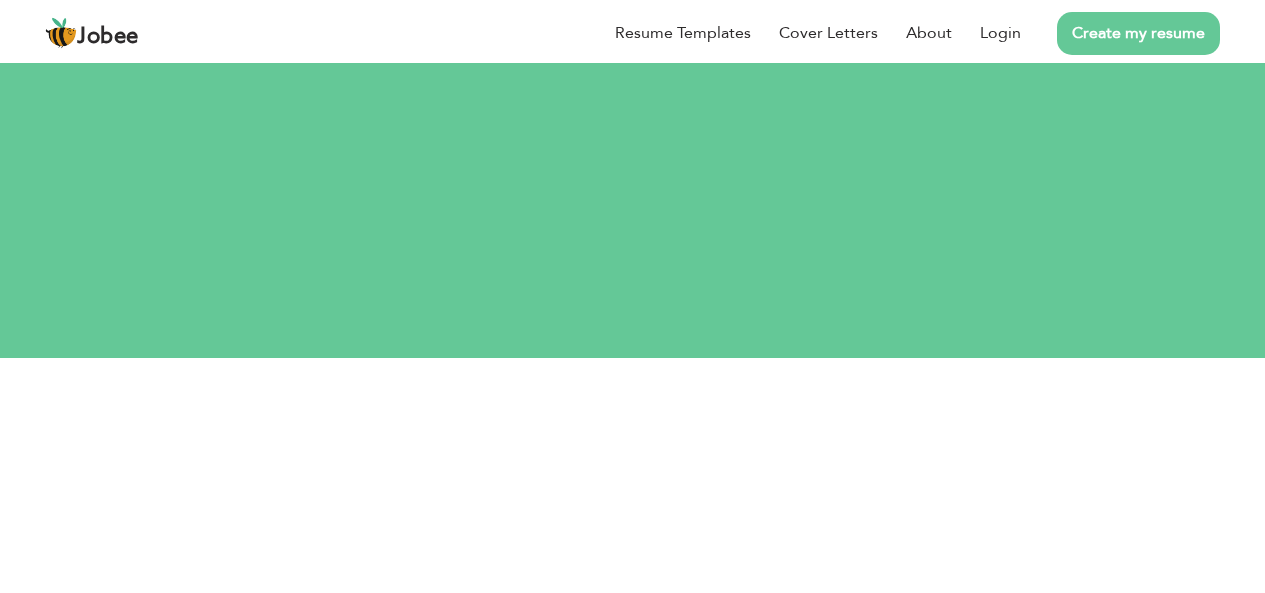 scroll, scrollTop: 0, scrollLeft: 0, axis: both 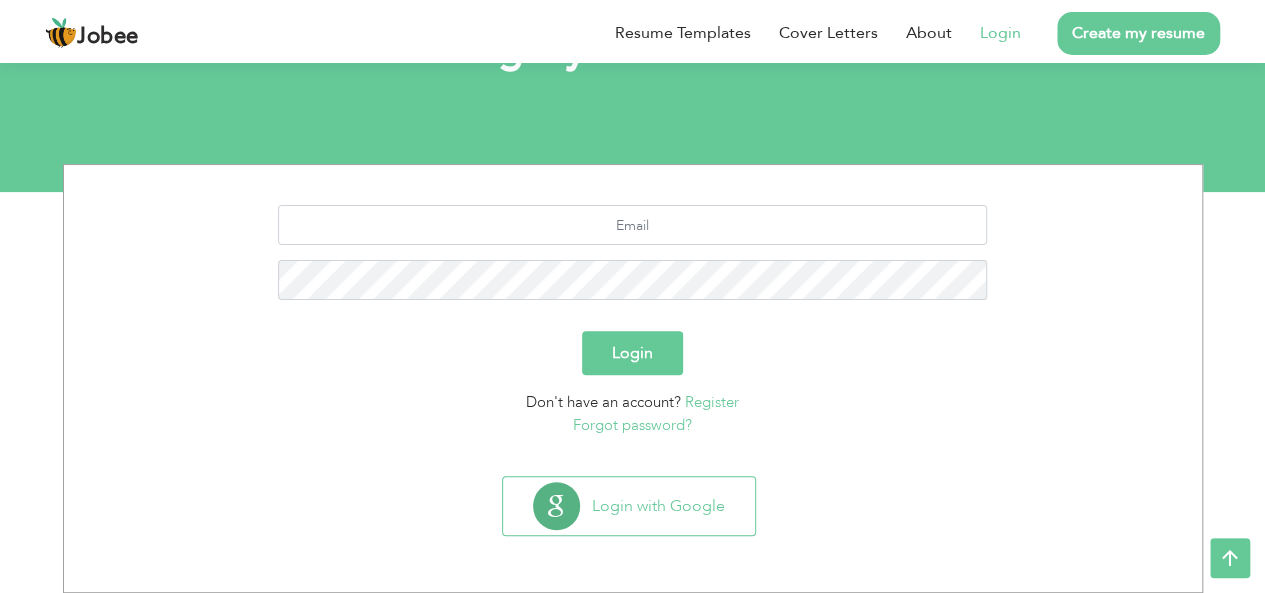 click on "Register" at bounding box center [712, 402] 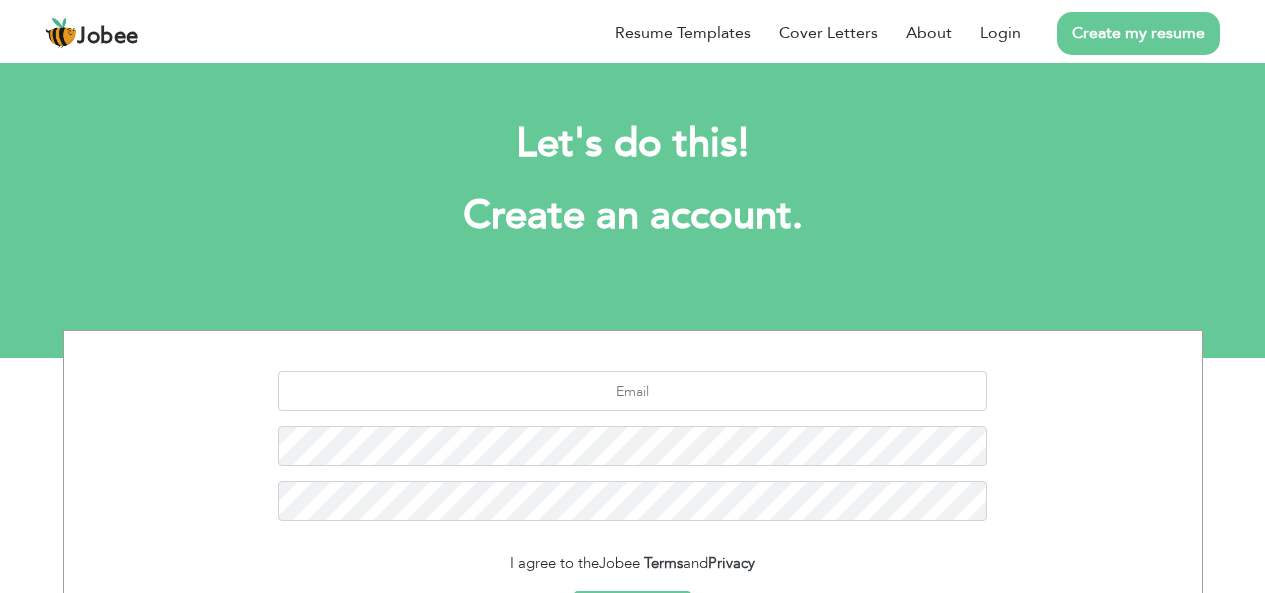 scroll, scrollTop: 0, scrollLeft: 0, axis: both 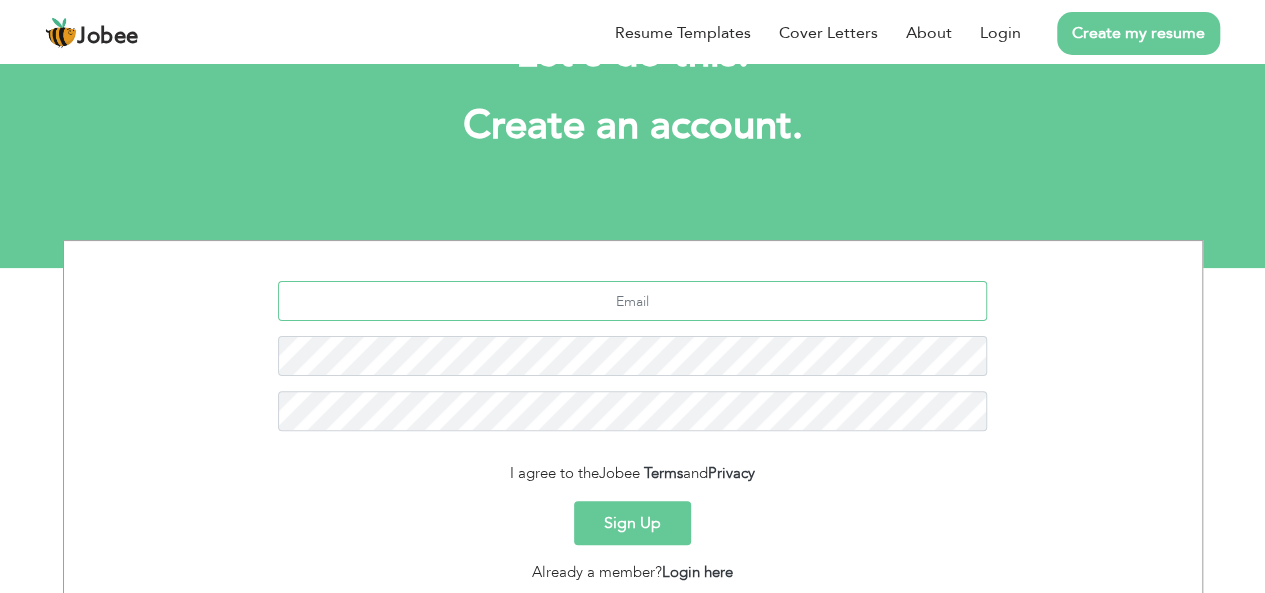 click at bounding box center (632, 301) 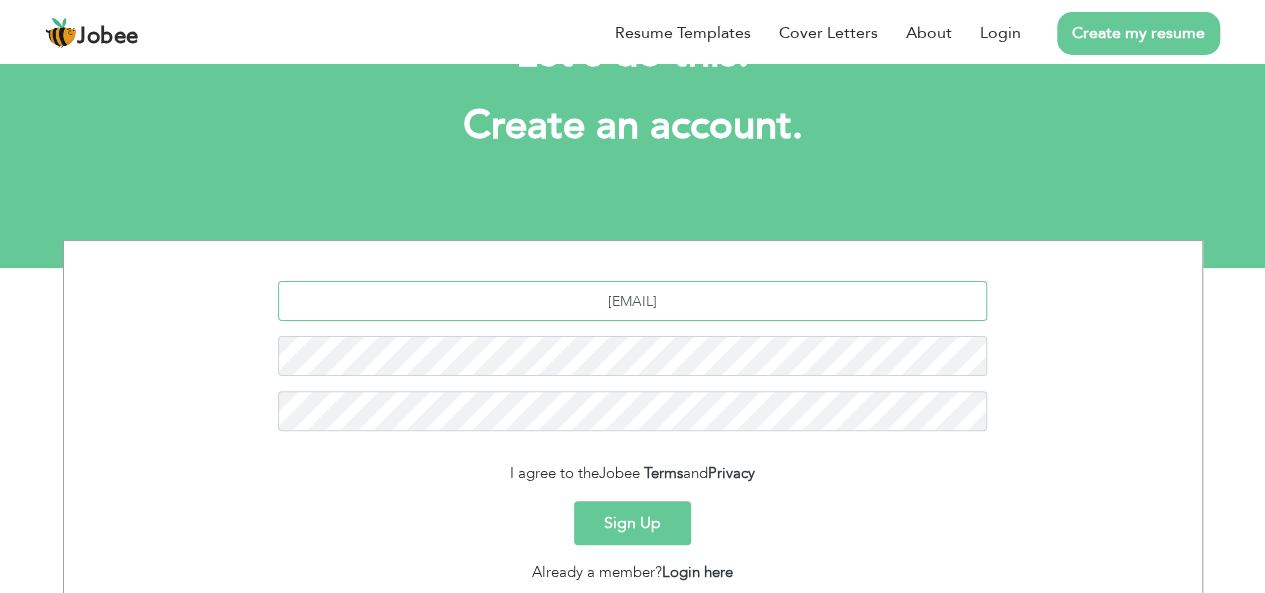 type on "muqadasszafar124@gmail.com" 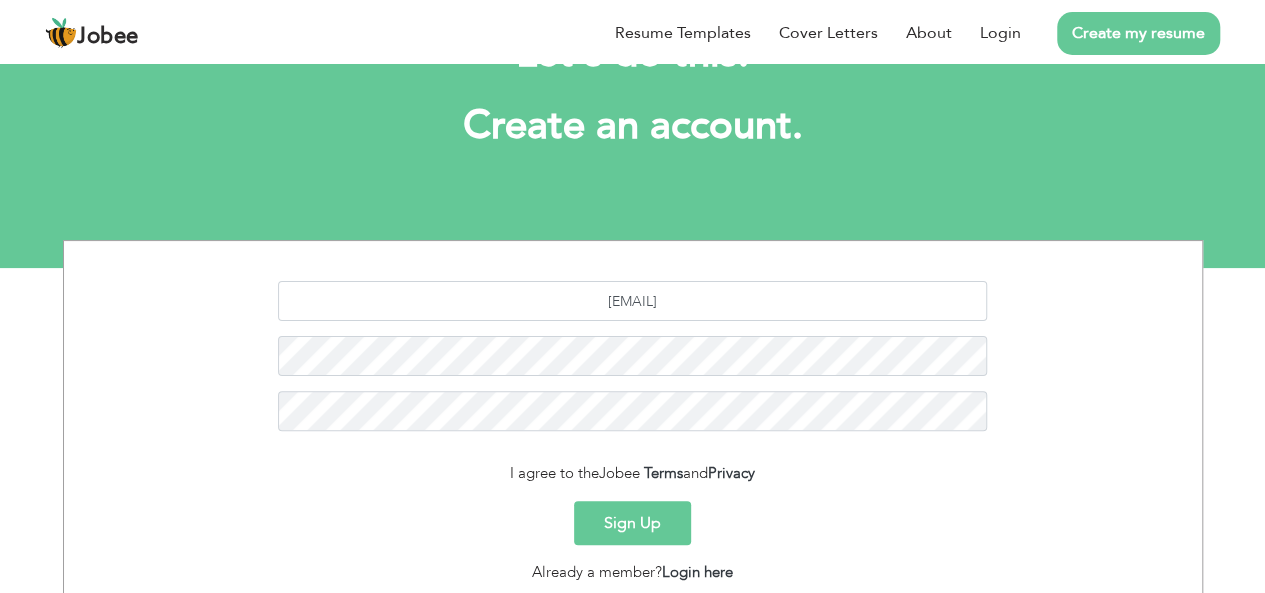 click on "Sign Up" at bounding box center (632, 523) 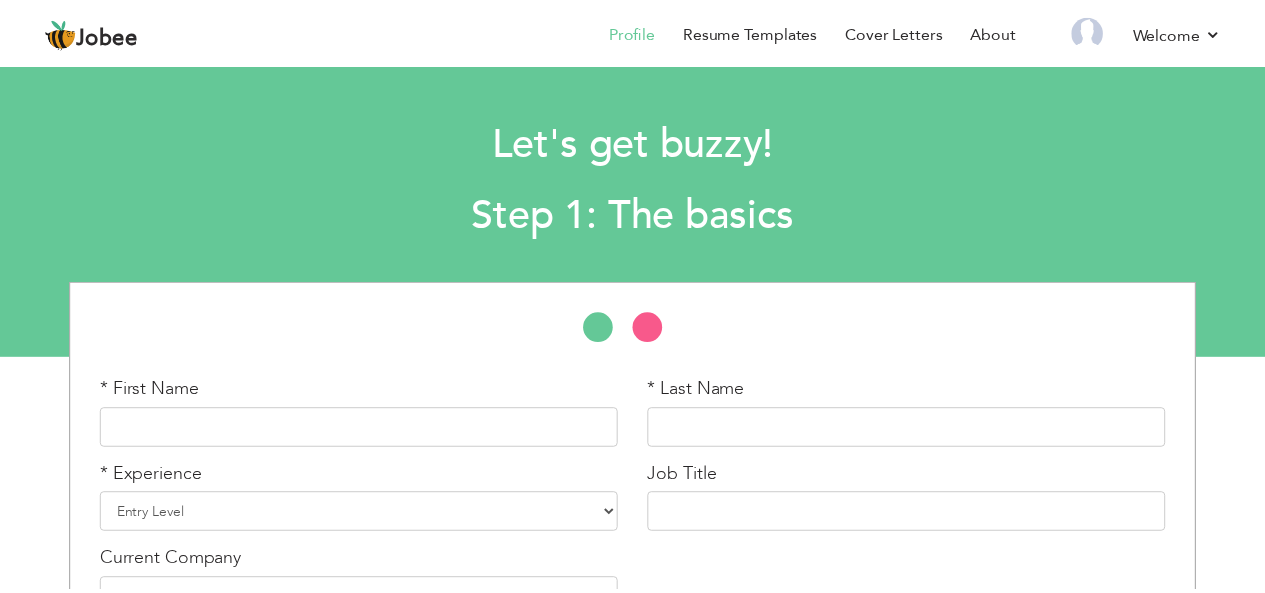 scroll, scrollTop: 0, scrollLeft: 0, axis: both 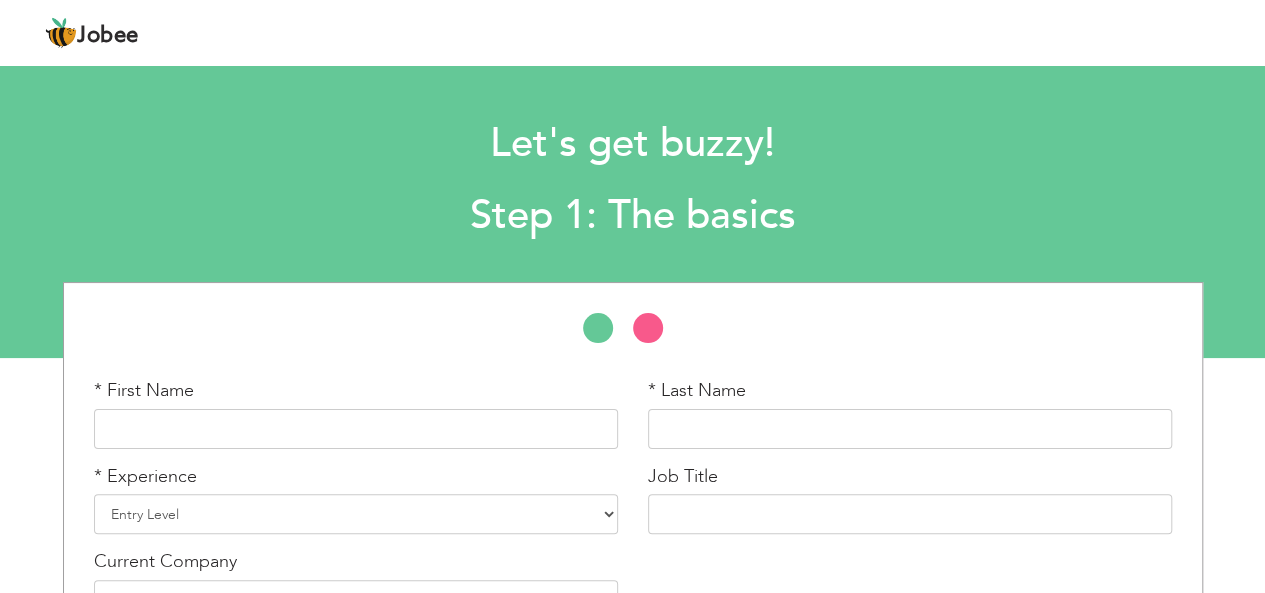 click on "Job Title" at bounding box center [910, 507] 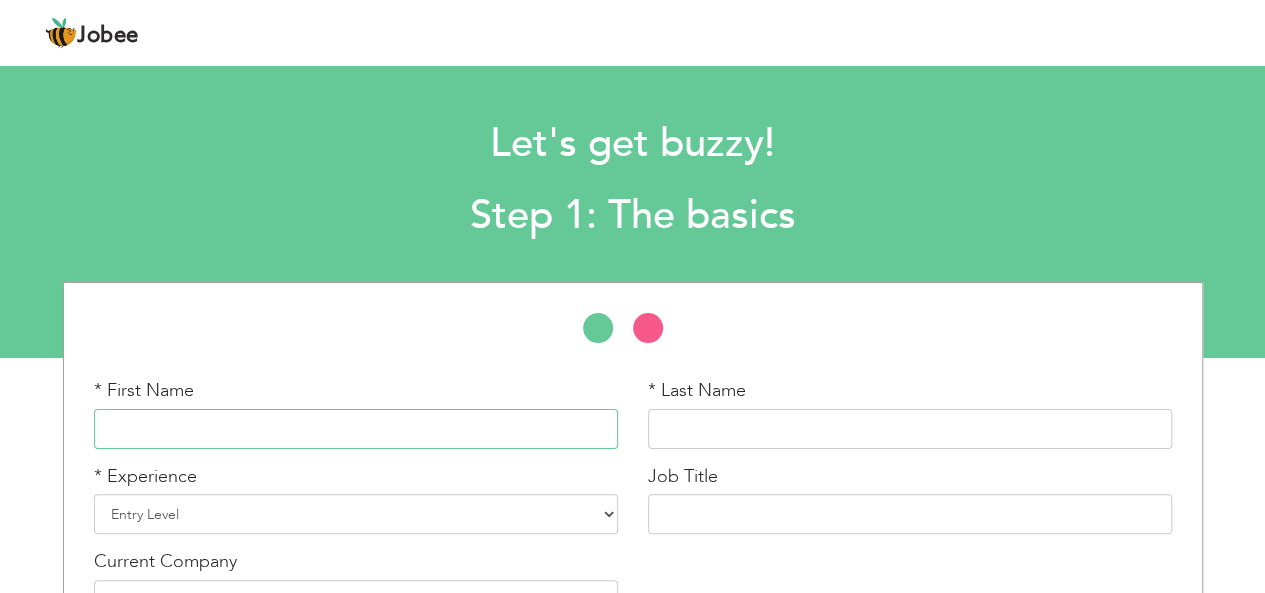 click at bounding box center [356, 429] 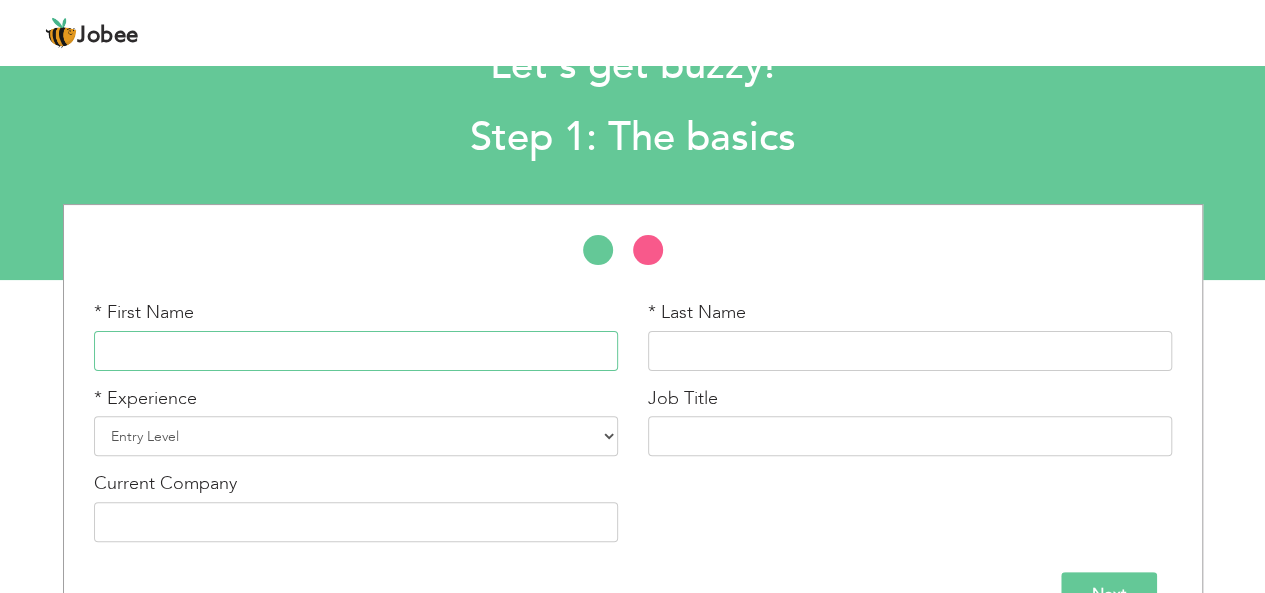 scroll, scrollTop: 82, scrollLeft: 0, axis: vertical 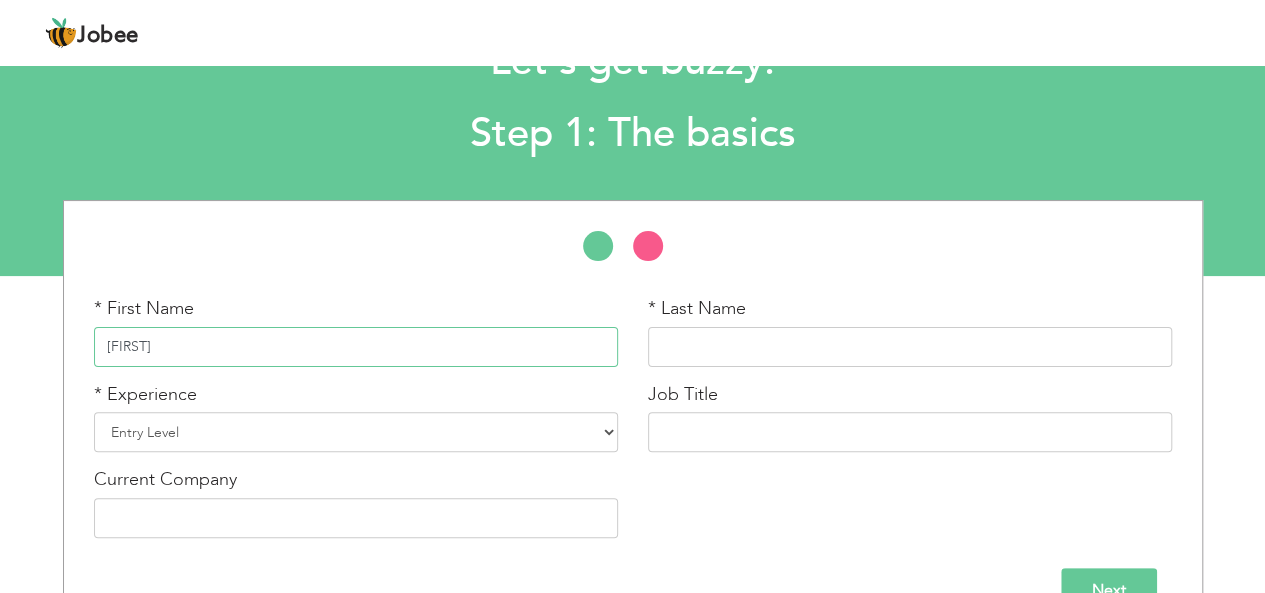 type on "Muqadass" 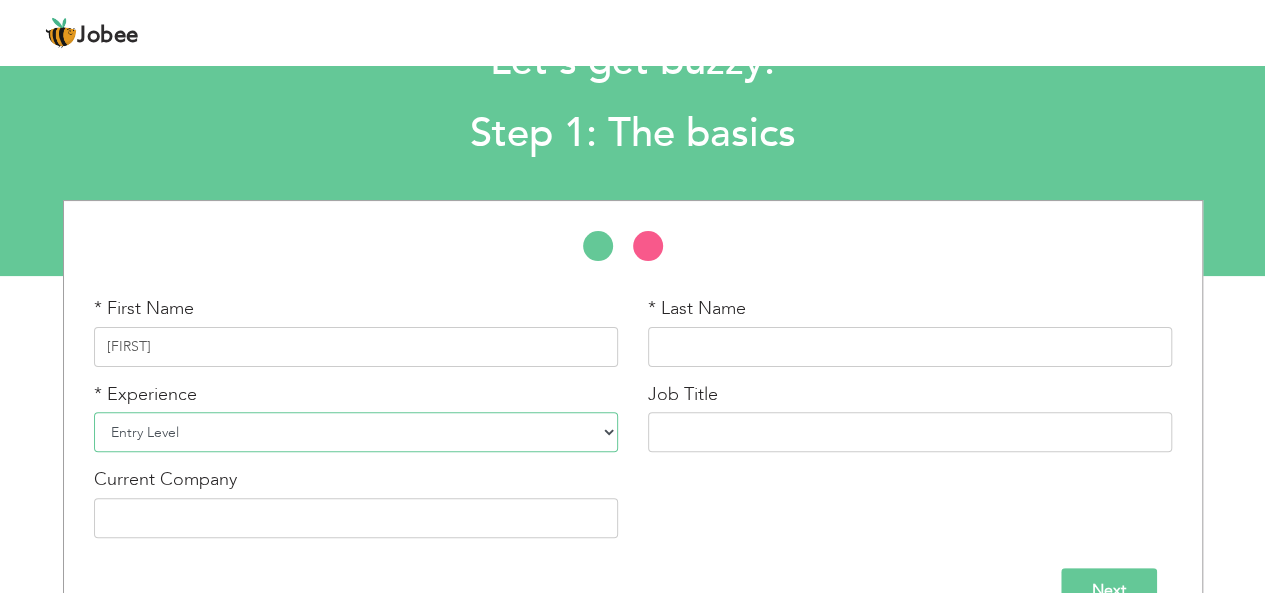 click on "Entry Level
Less than 1 Year
1 Year
2 Years
3 Years
4 Years
5 Years
6 Years
7 Years
8 Years
9 Years
10 Years
11 Years
12 Years
13 Years
14 Years
15 Years
16 Years
17 Years
18 Years
19 Years
20 Years
21 Years
22 Years
23 Years
24 Years
25 Years
26 Years
27 Years
28 Years
29 Years
30 Years
31 Years
32 Years
33 Years
34 Years
35 Years
More than 35 Years" at bounding box center [356, 432] 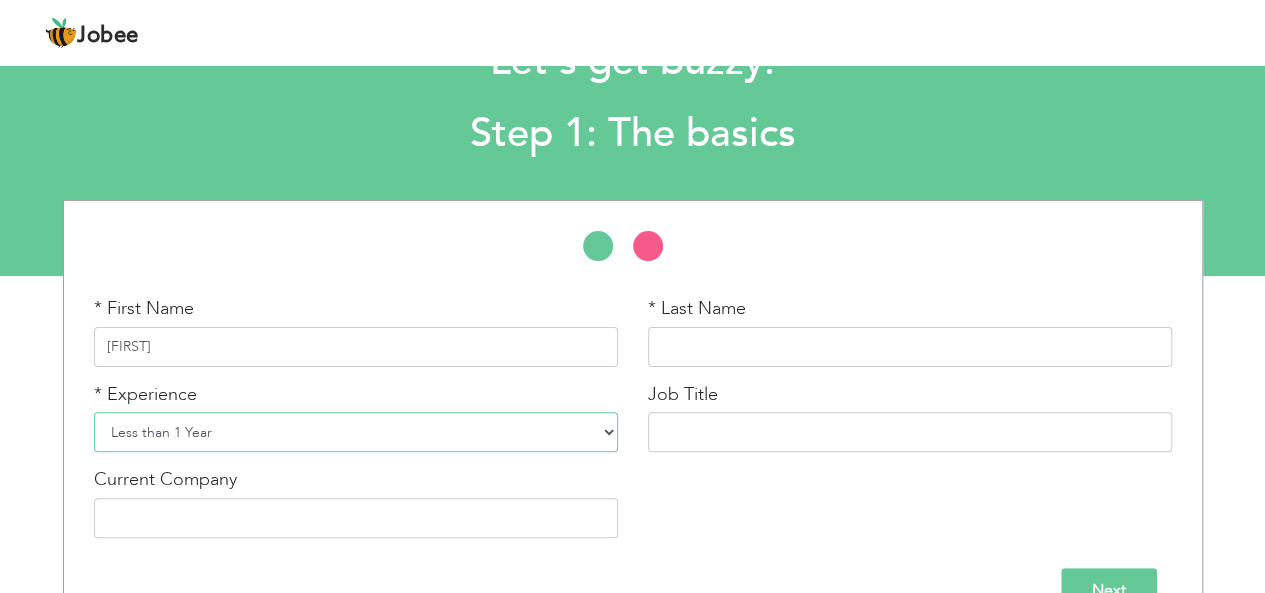 click on "Entry Level
Less than 1 Year
1 Year
2 Years
3 Years
4 Years
5 Years
6 Years
7 Years
8 Years
9 Years
10 Years
11 Years
12 Years
13 Years
14 Years
15 Years
16 Years
17 Years
18 Years
19 Years
20 Years
21 Years
22 Years
23 Years
24 Years
25 Years
26 Years
27 Years
28 Years
29 Years
30 Years
31 Years
32 Years
33 Years
34 Years
35 Years
More than 35 Years" at bounding box center (356, 432) 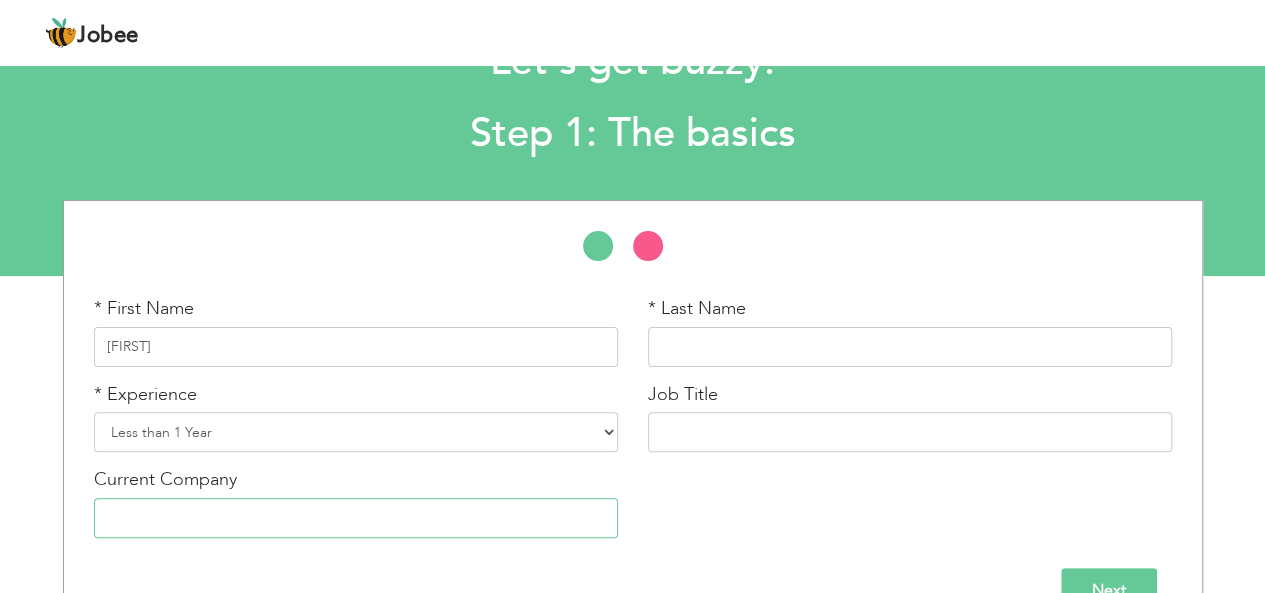 click at bounding box center [356, 518] 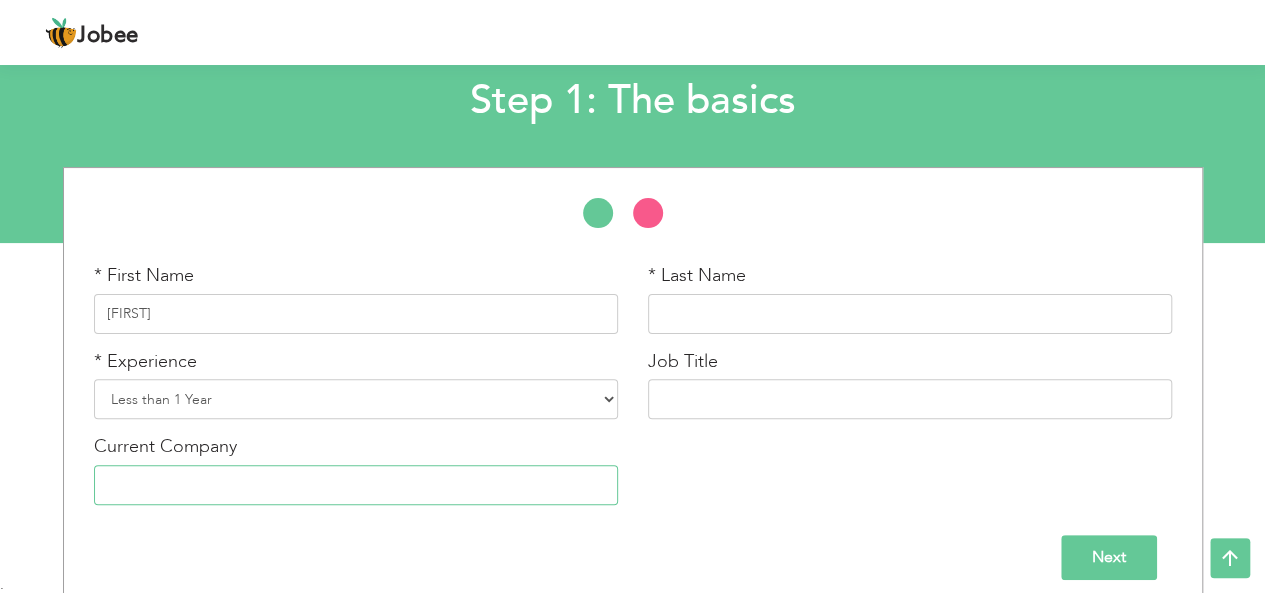 scroll, scrollTop: 131, scrollLeft: 0, axis: vertical 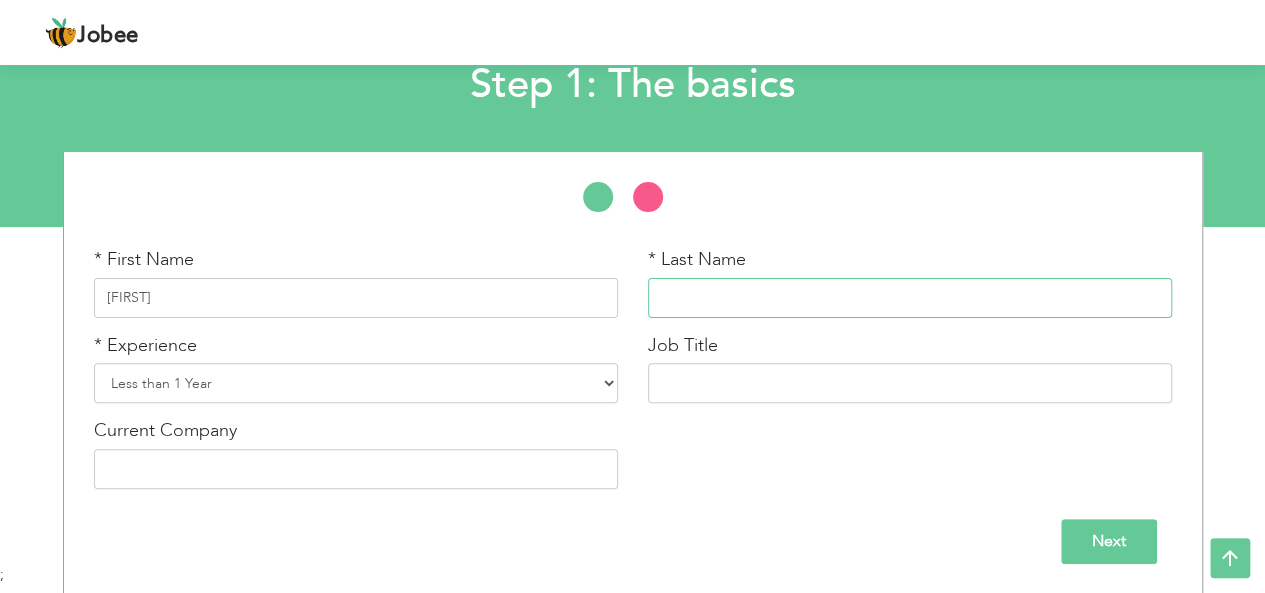 click at bounding box center [910, 298] 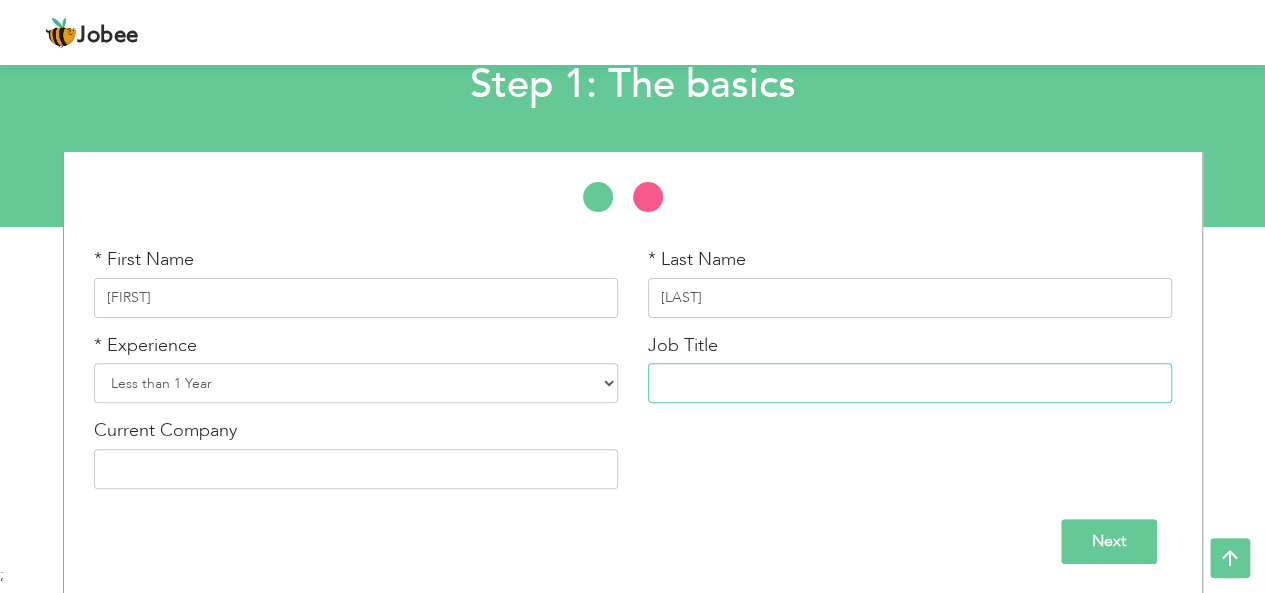 click at bounding box center (910, 383) 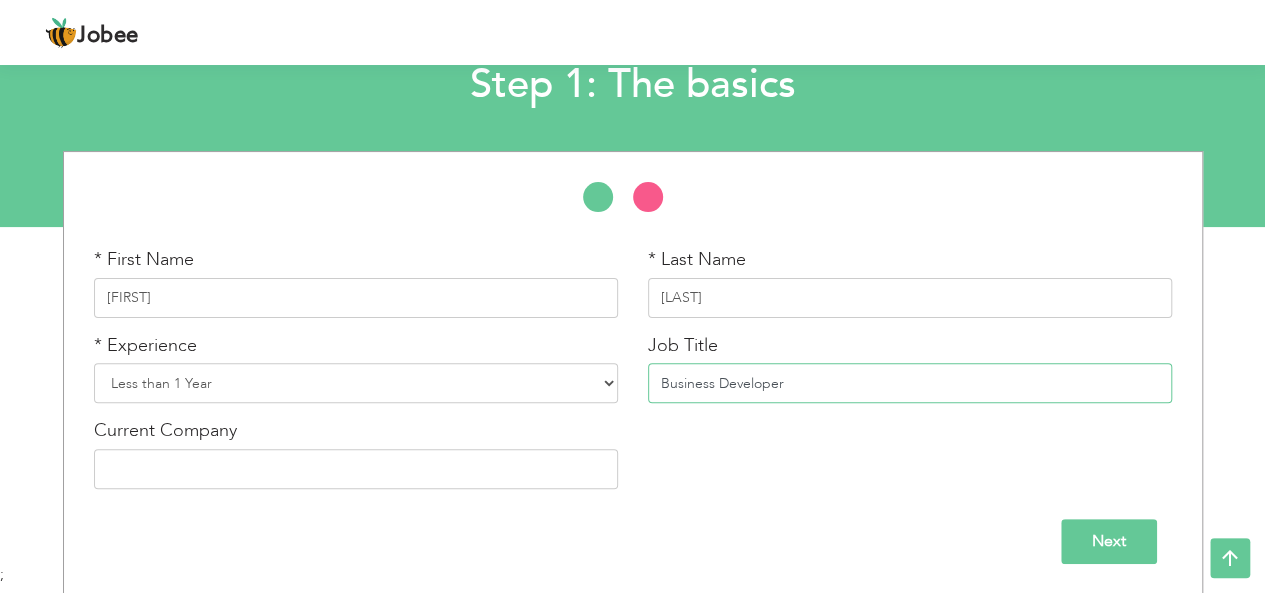 type on "Business Developer" 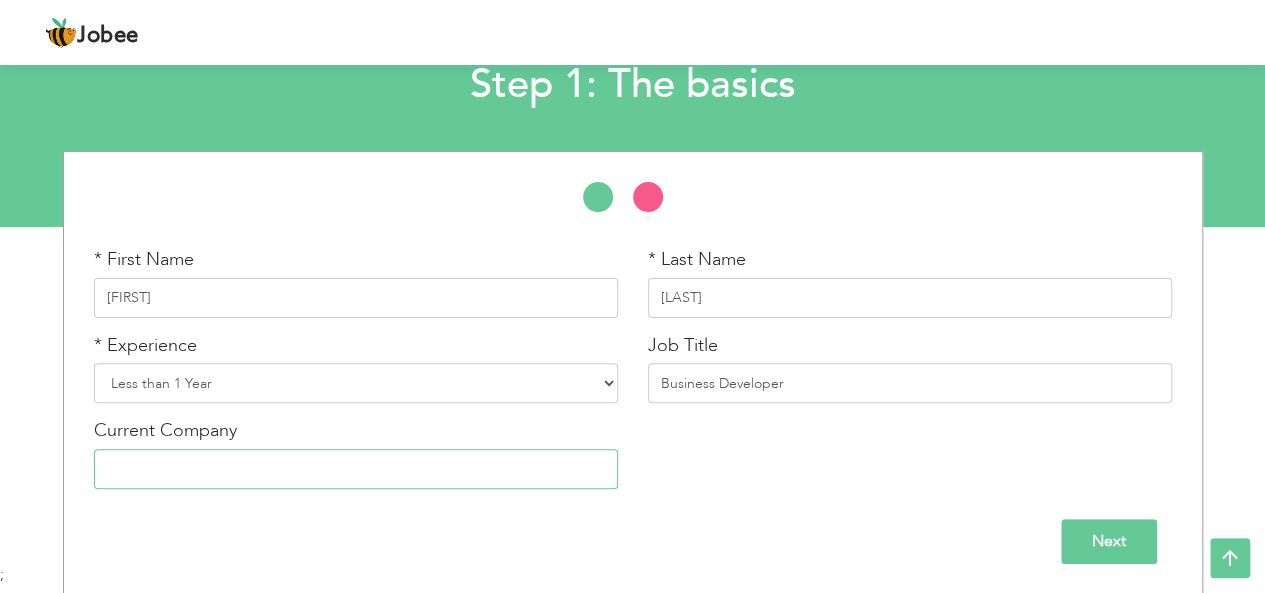 click at bounding box center (356, 469) 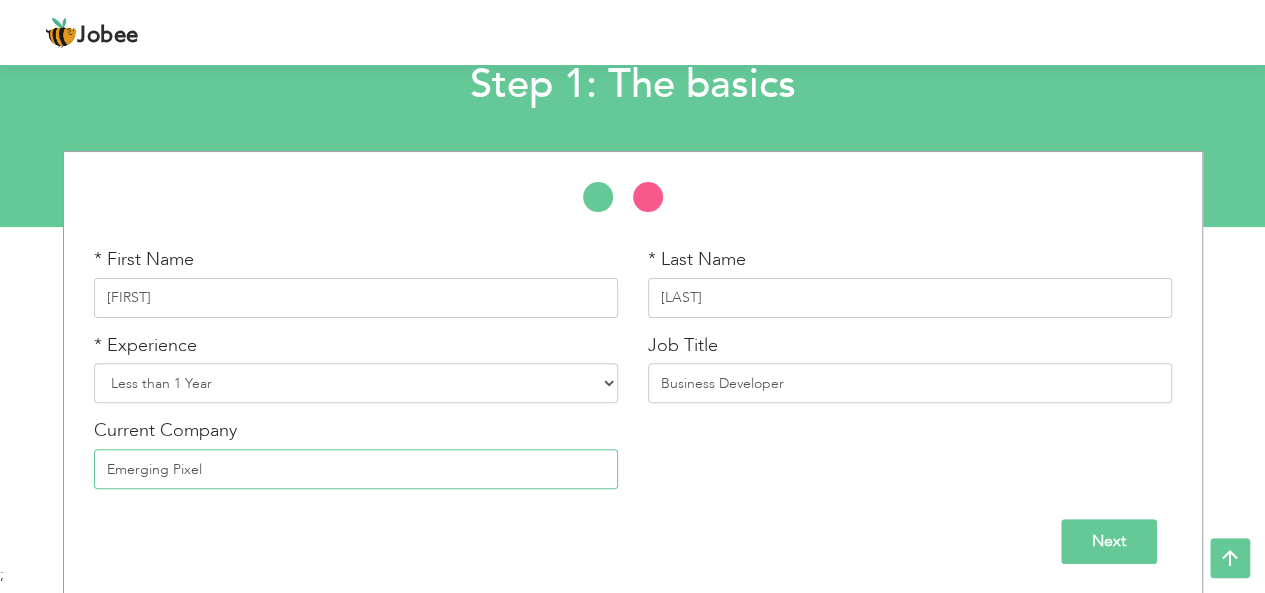 type on "Emerging Pixel" 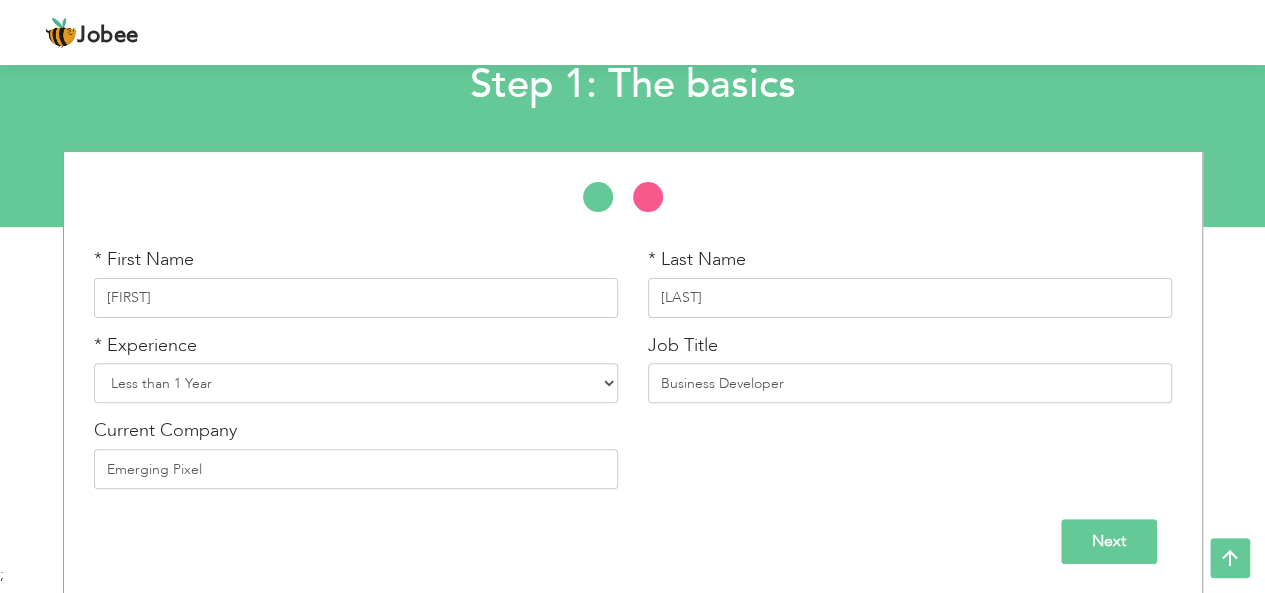 click on "Next" at bounding box center (1109, 541) 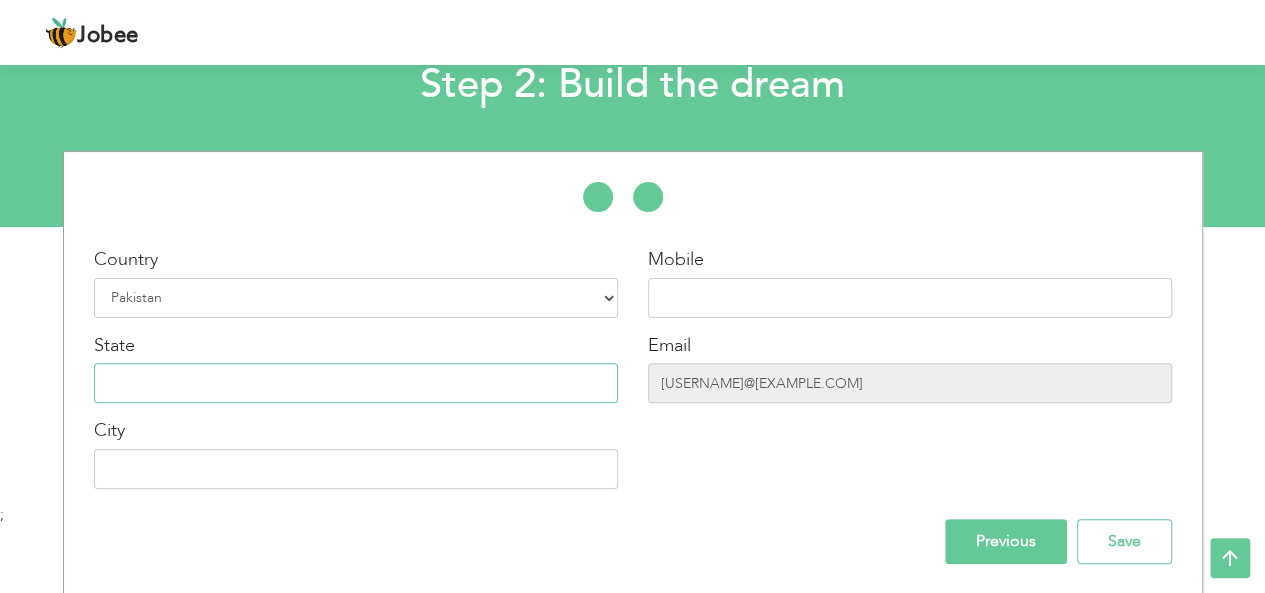 click at bounding box center (356, 383) 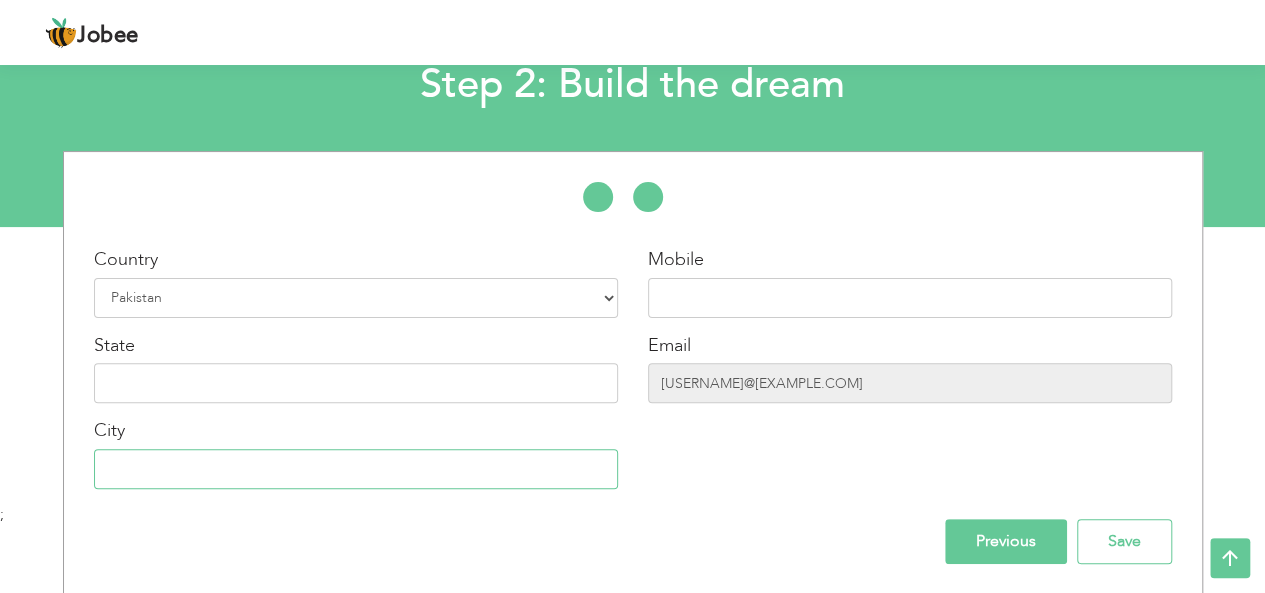 click at bounding box center [356, 469] 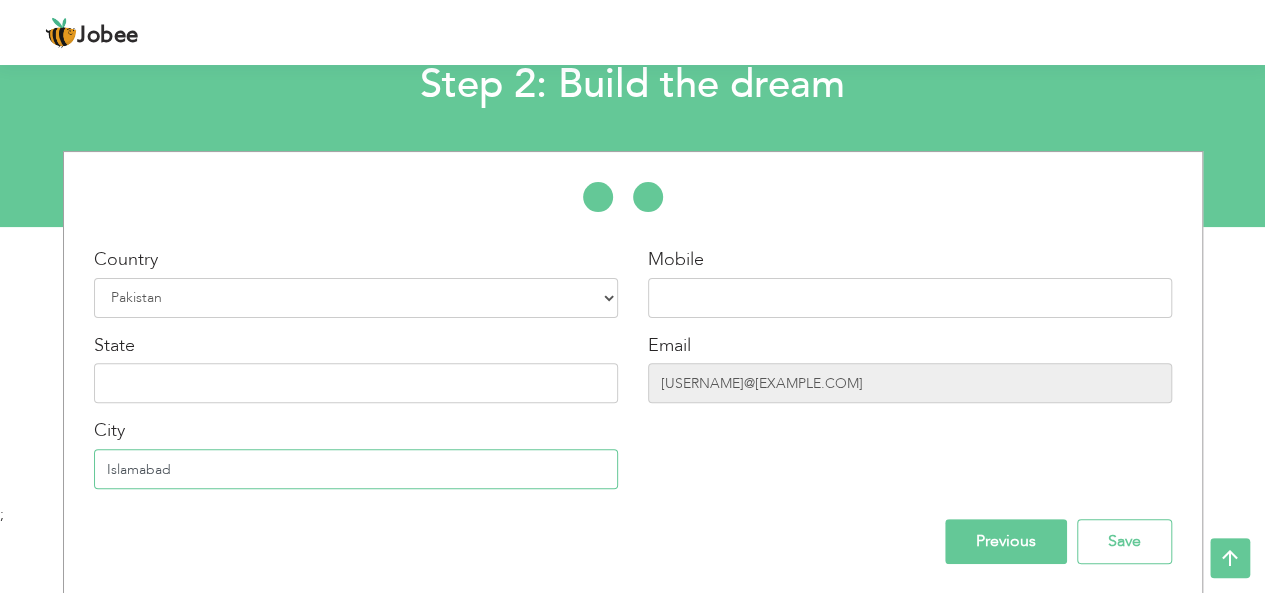 type on "Islamabad" 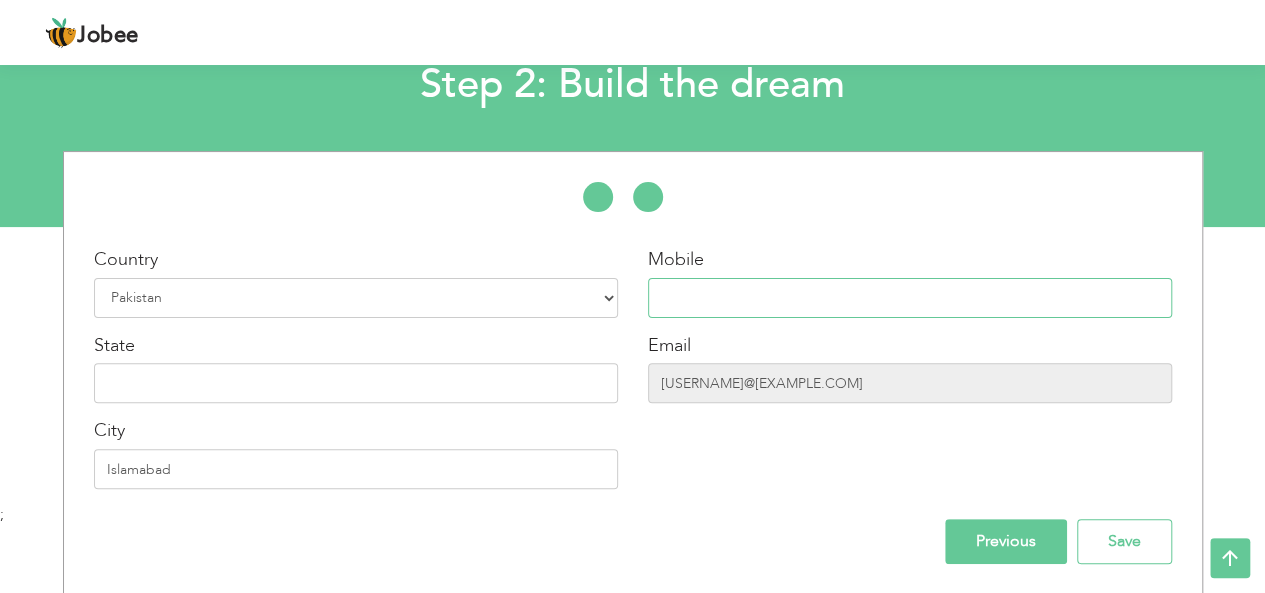 click at bounding box center [910, 298] 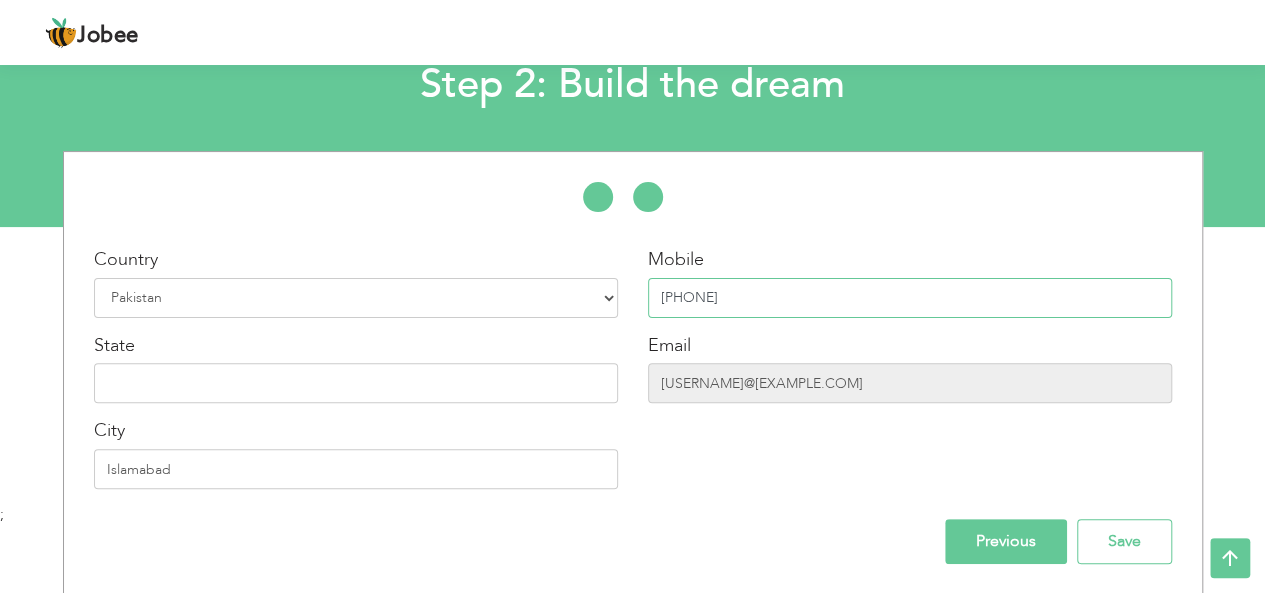 type on "03074452431" 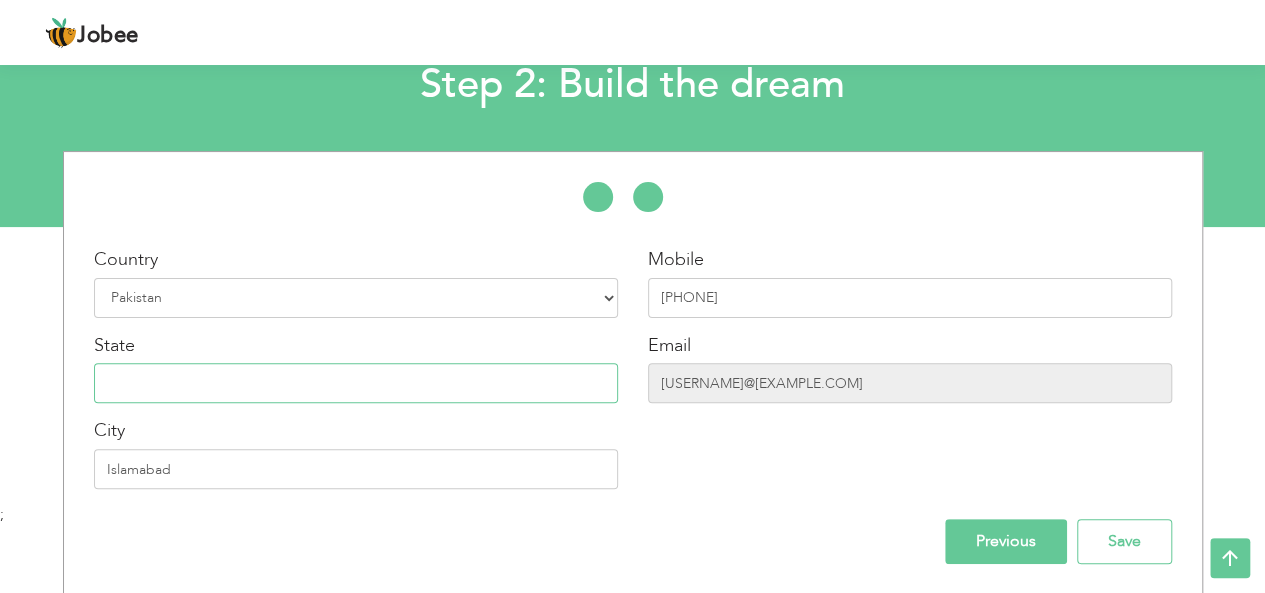 click at bounding box center [356, 383] 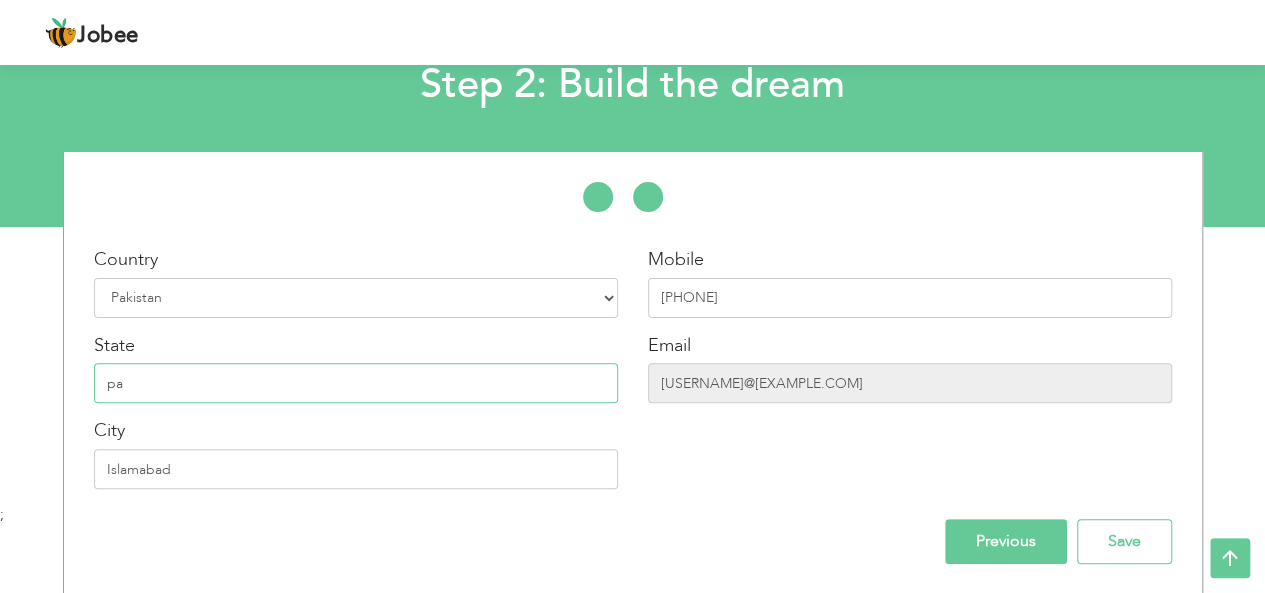 type on "p" 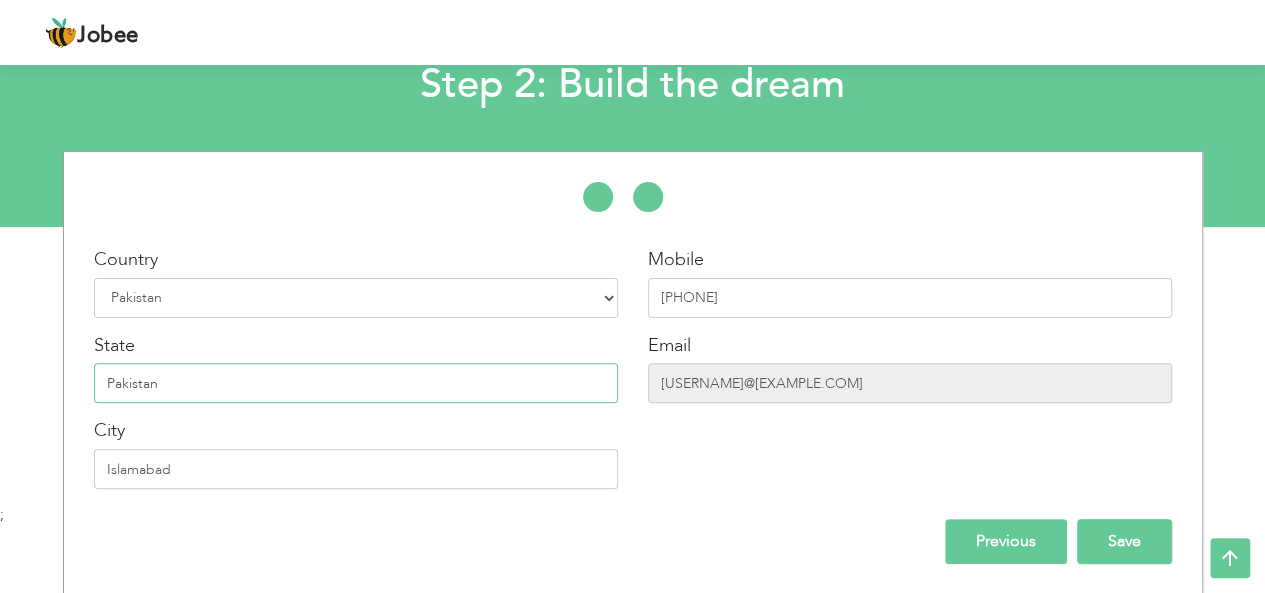 type on "Pakistan" 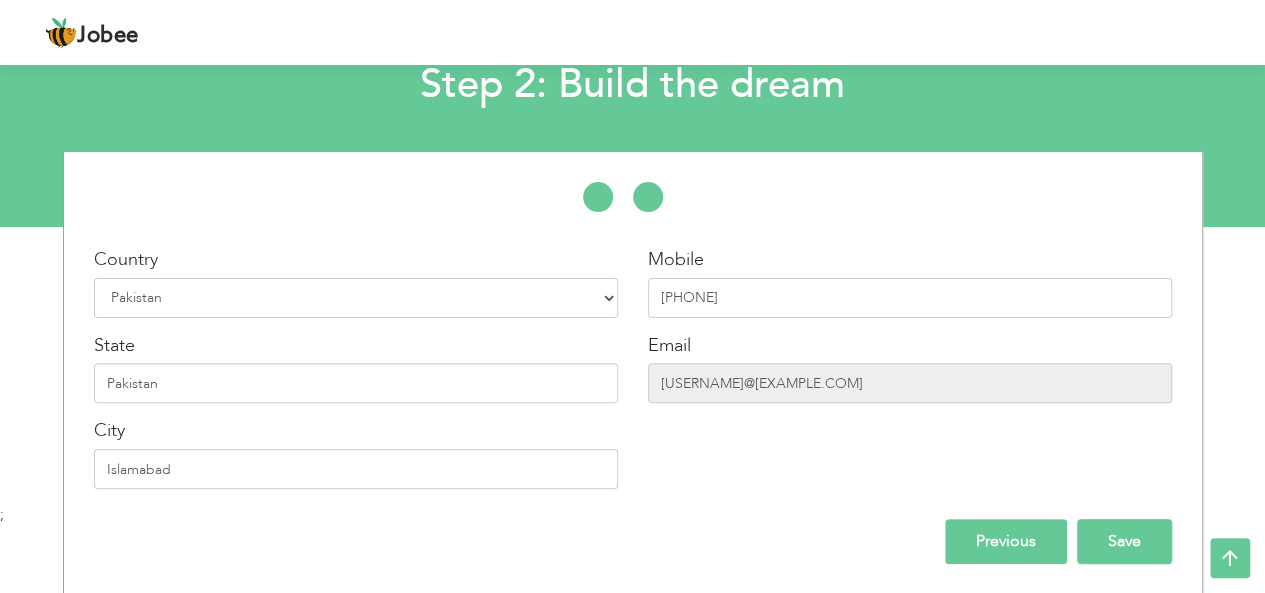 click on "Save" at bounding box center [1124, 541] 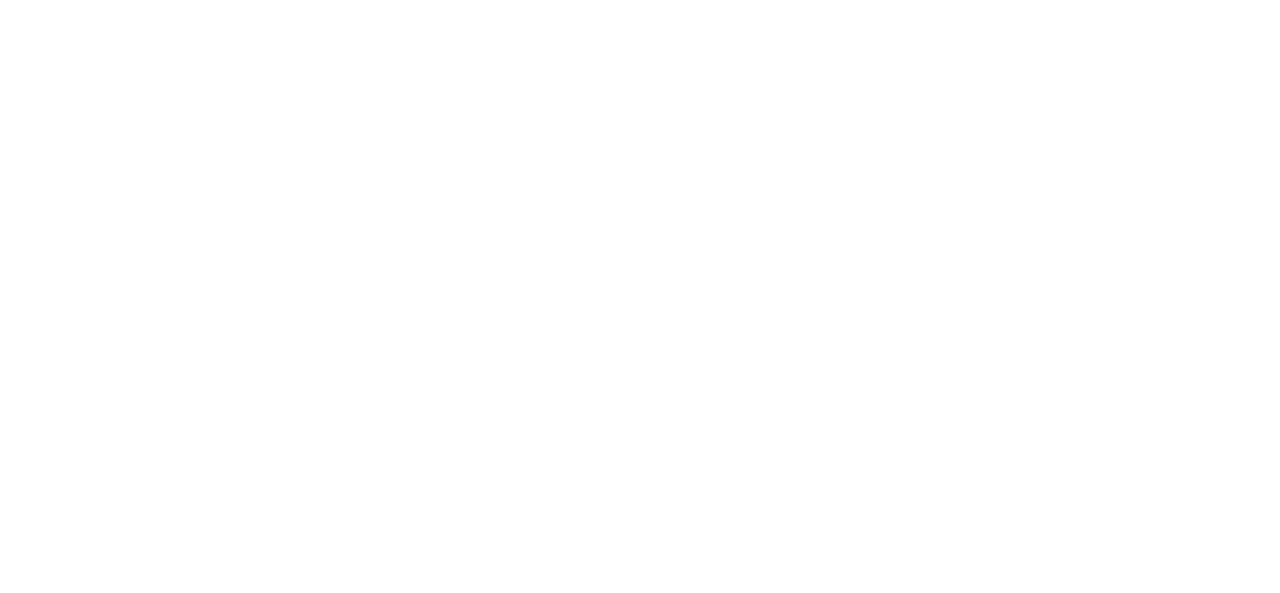 scroll, scrollTop: 0, scrollLeft: 0, axis: both 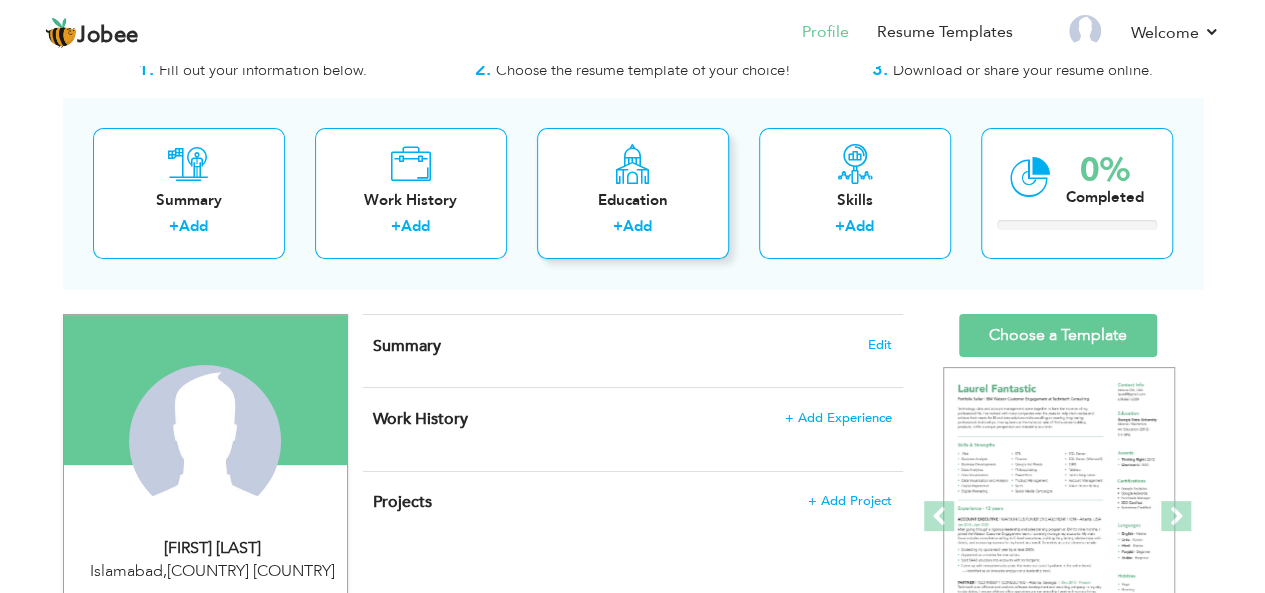 click at bounding box center (632, 164) 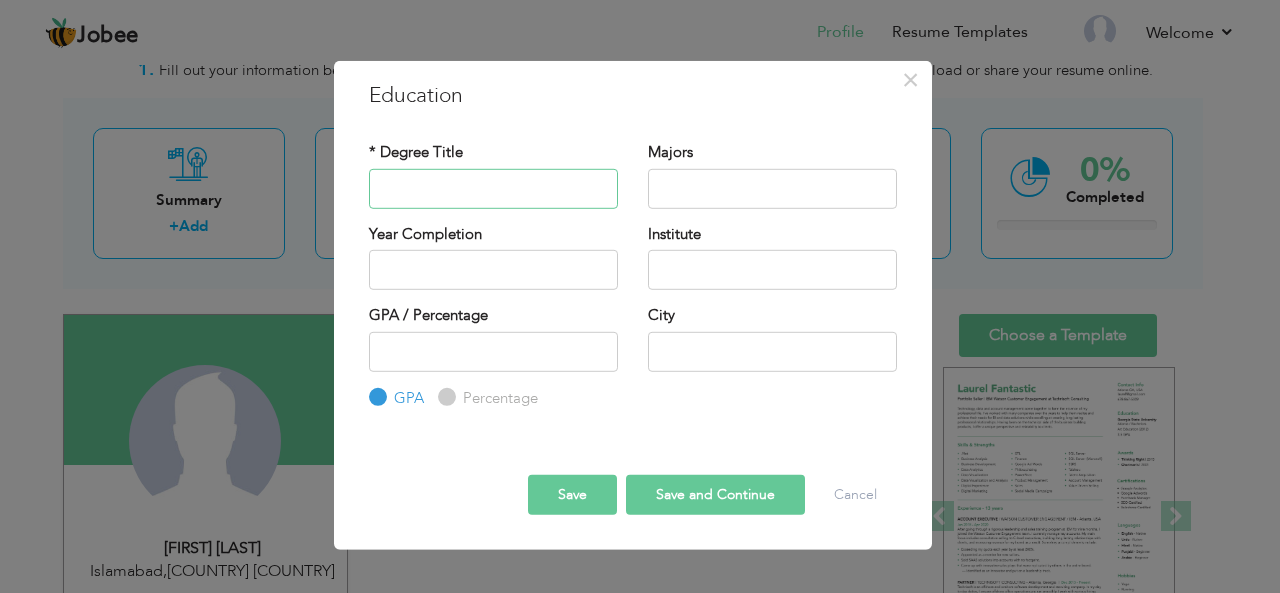 click at bounding box center [493, 188] 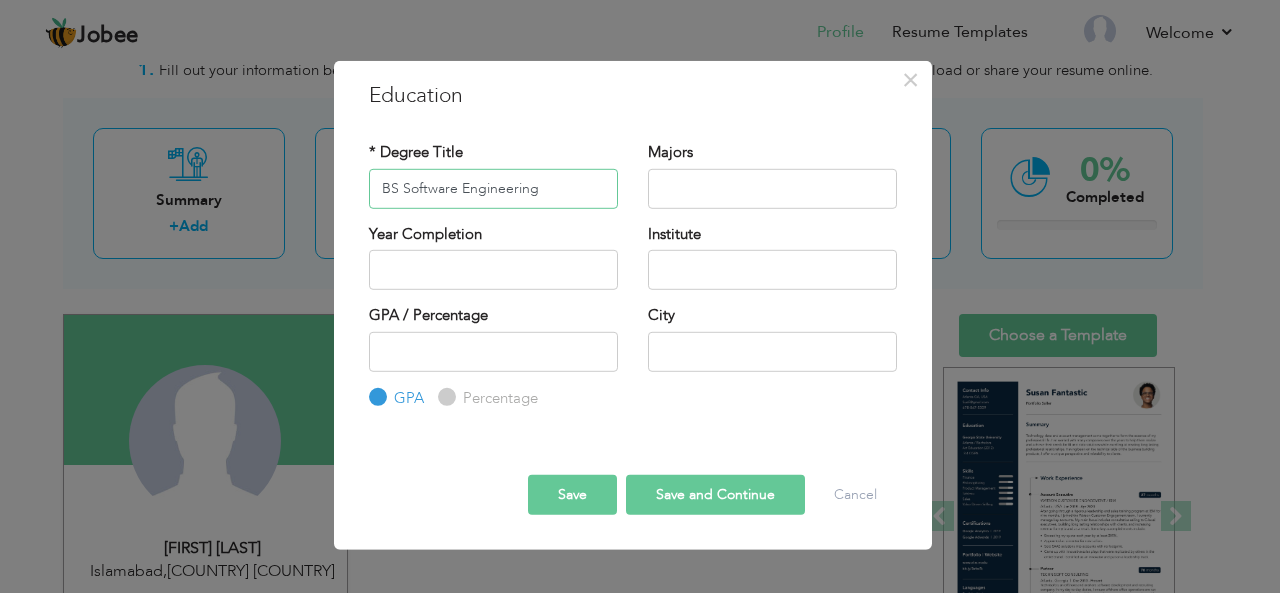 type on "BS Software Engineering" 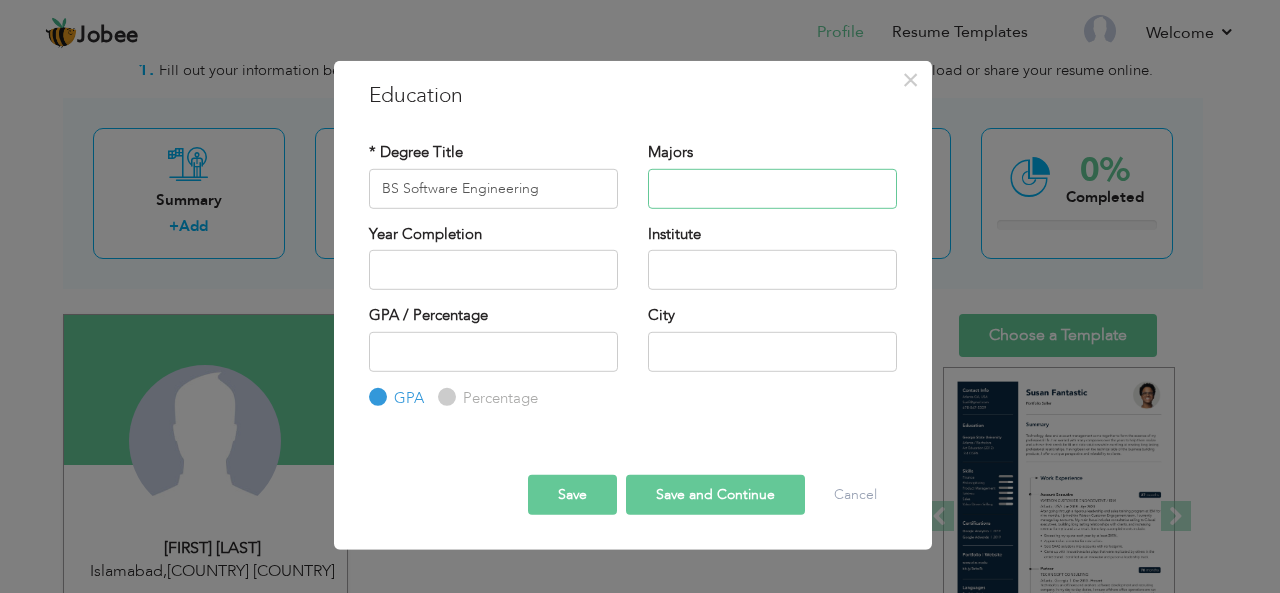 click at bounding box center [772, 188] 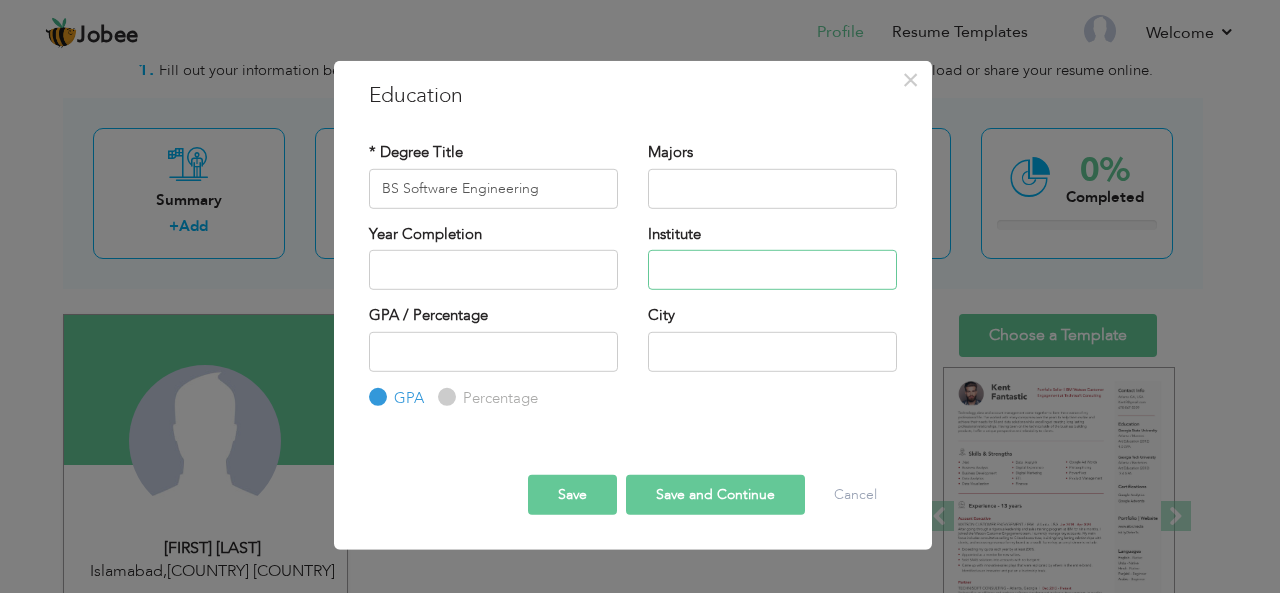 click at bounding box center [772, 270] 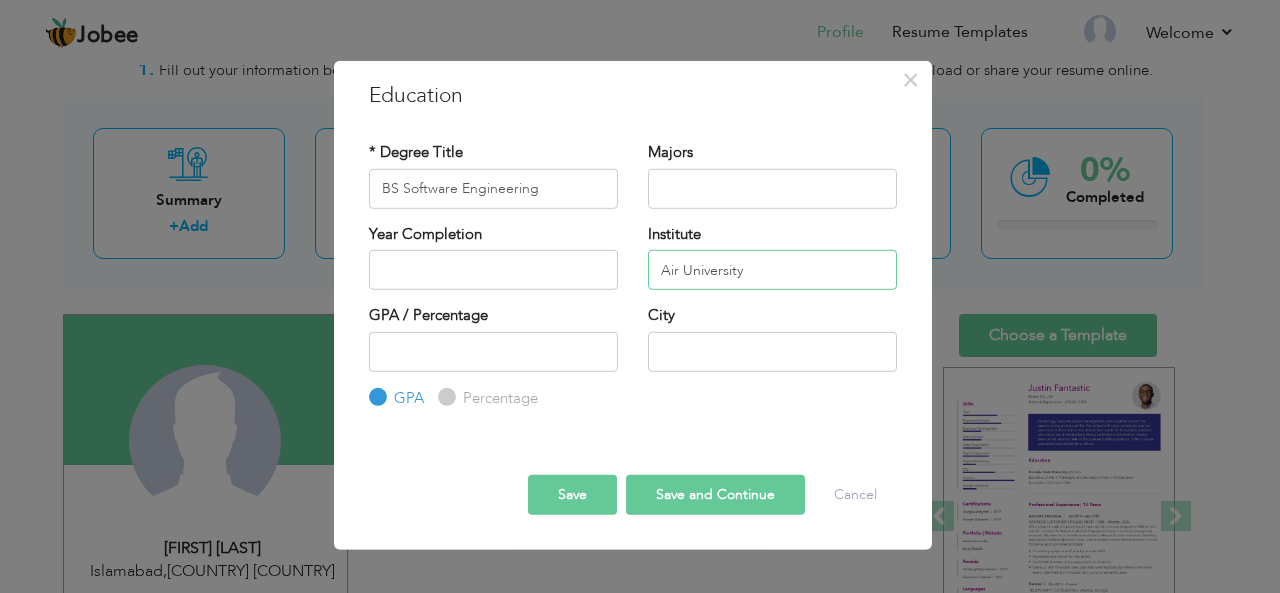 type on "Air University" 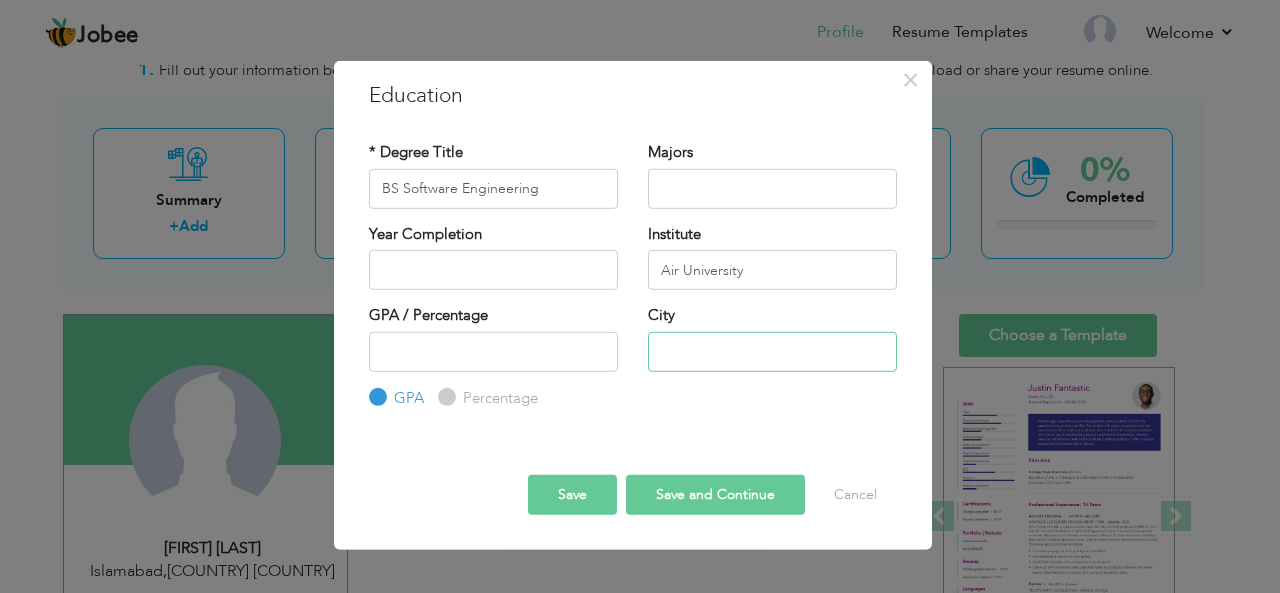 click at bounding box center (772, 351) 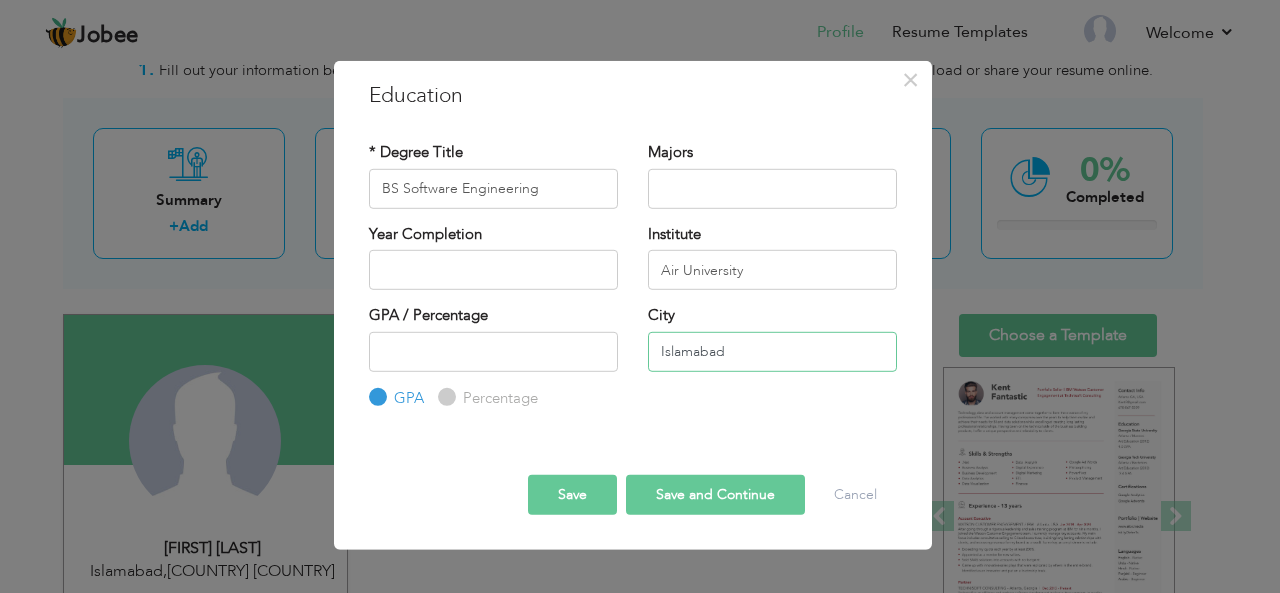 type on "Islamabad" 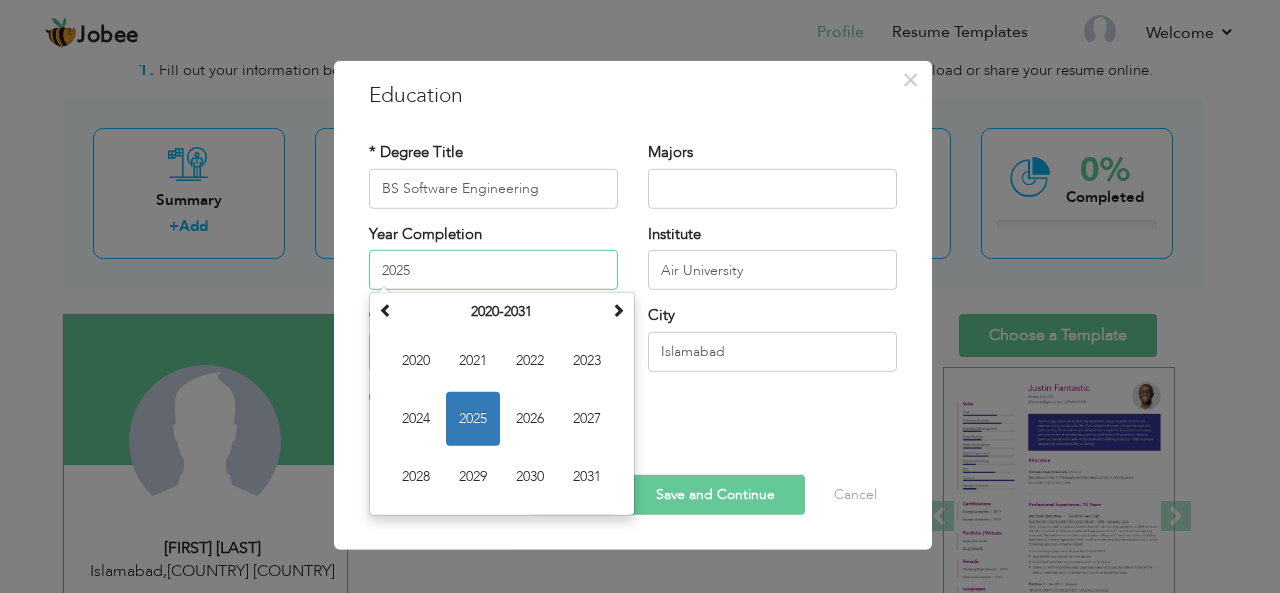 click on "2025" at bounding box center [493, 270] 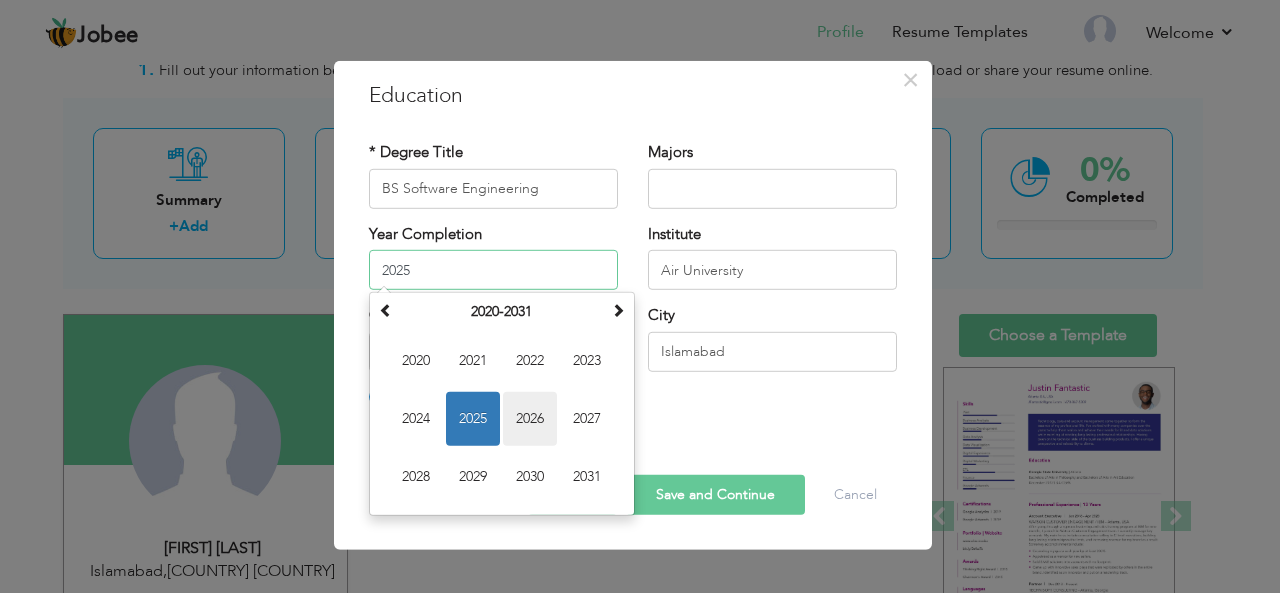 click on "2026" at bounding box center [530, 419] 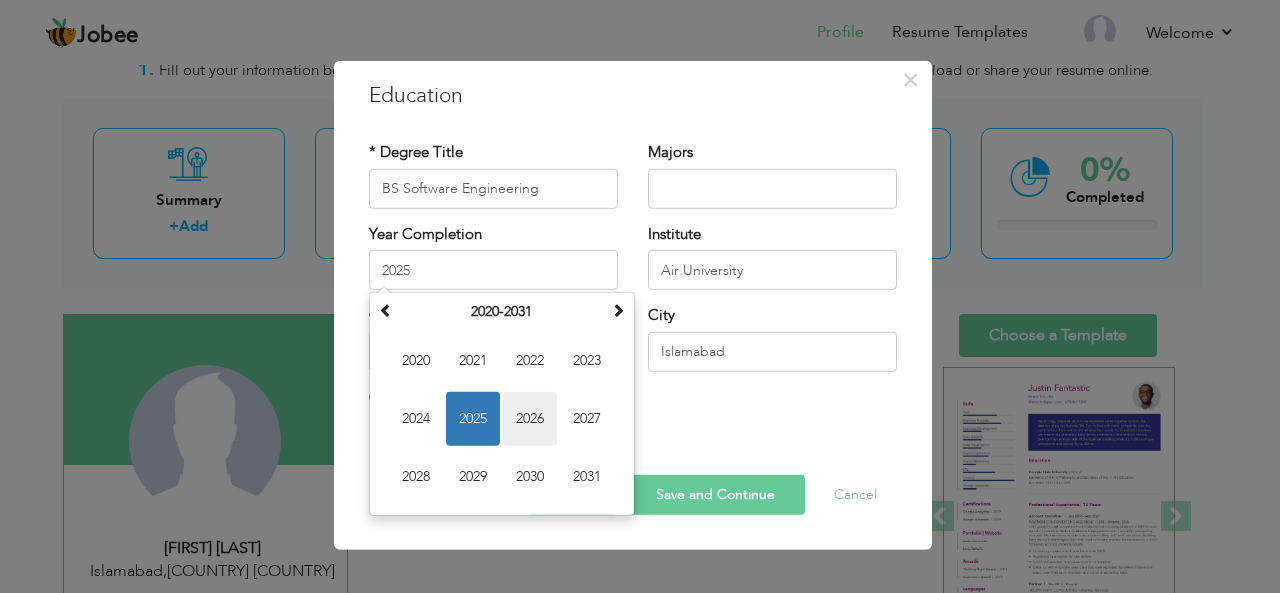 type on "2026" 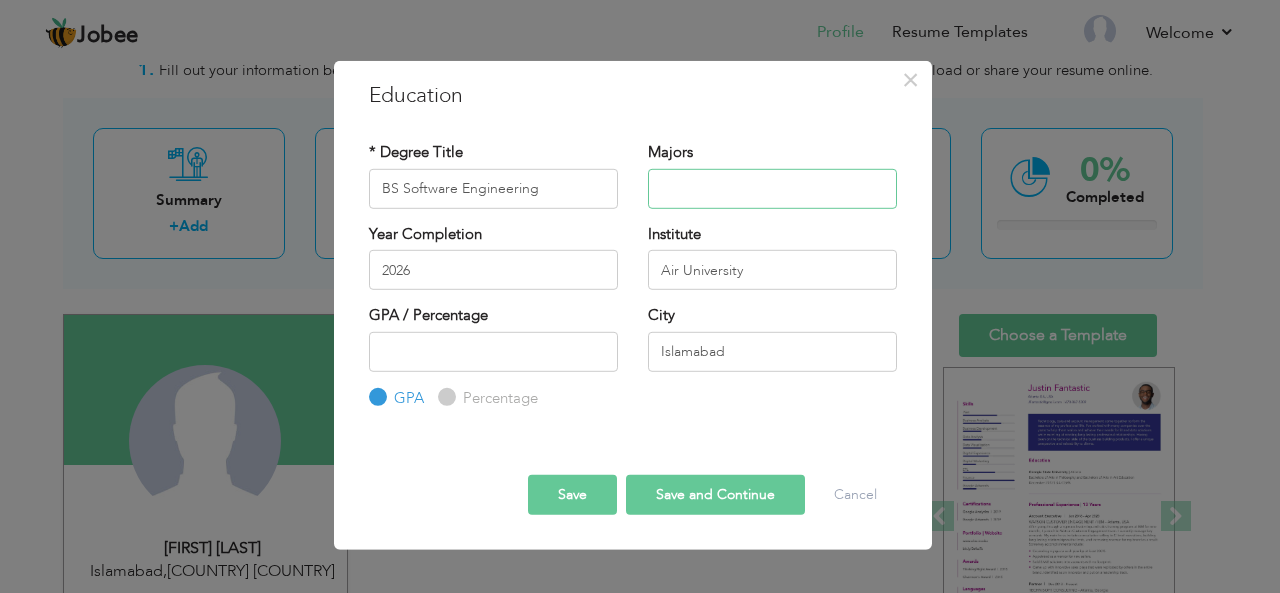click at bounding box center (772, 188) 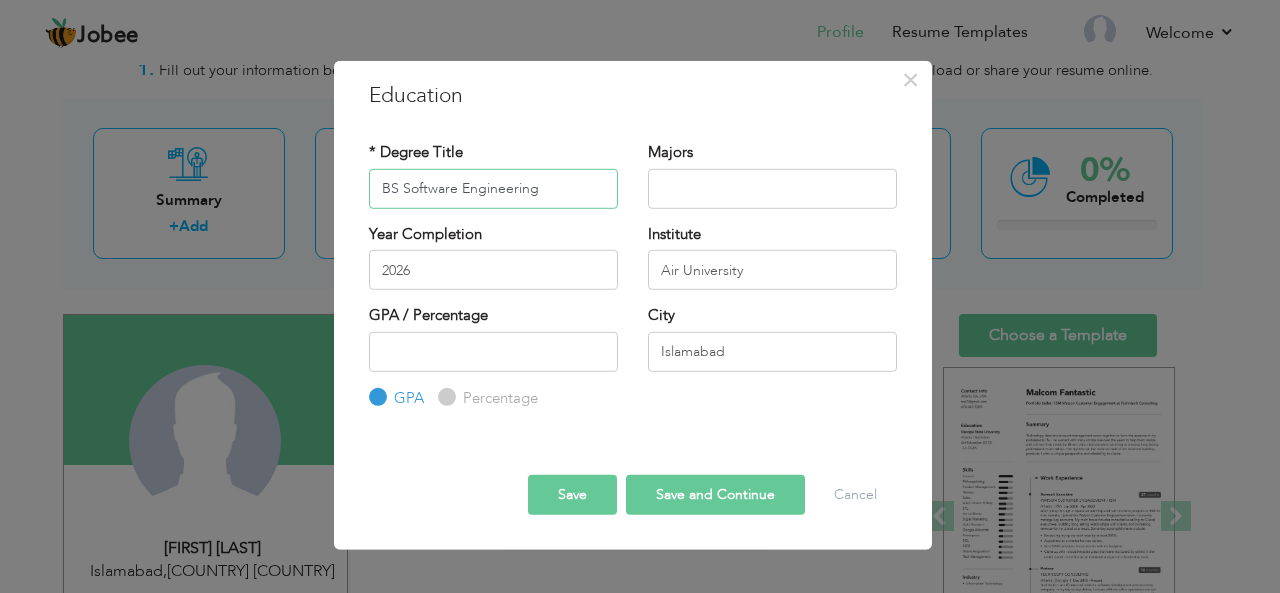 drag, startPoint x: 550, startPoint y: 187, endPoint x: 399, endPoint y: 178, distance: 151.26797 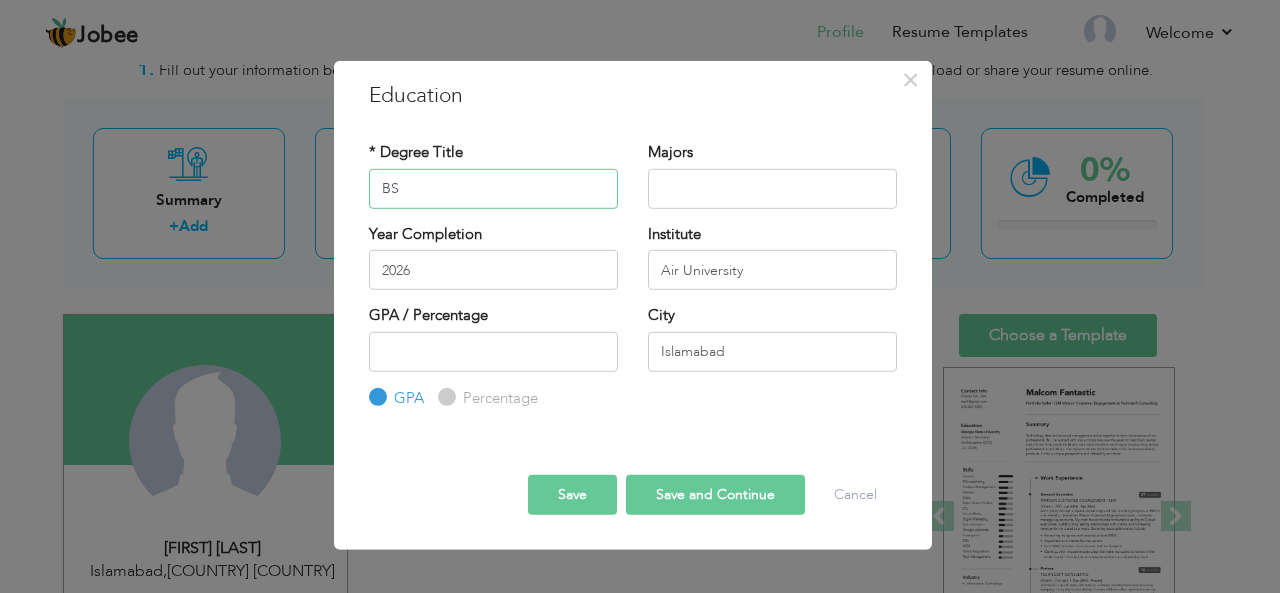 type on "BS" 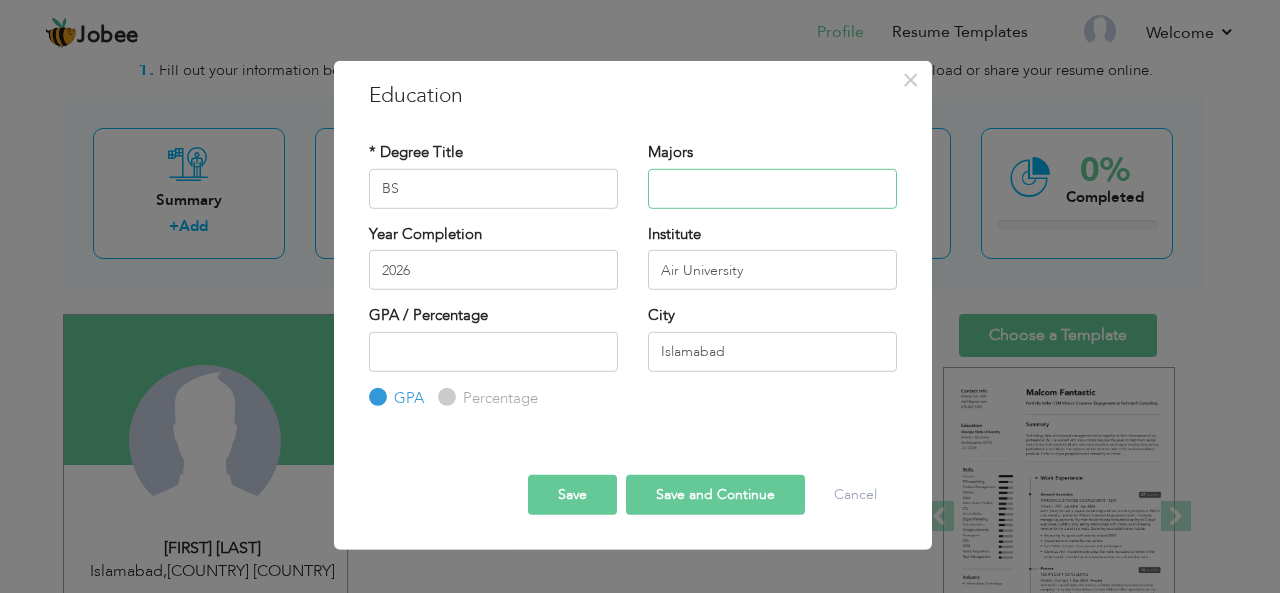 click at bounding box center [772, 188] 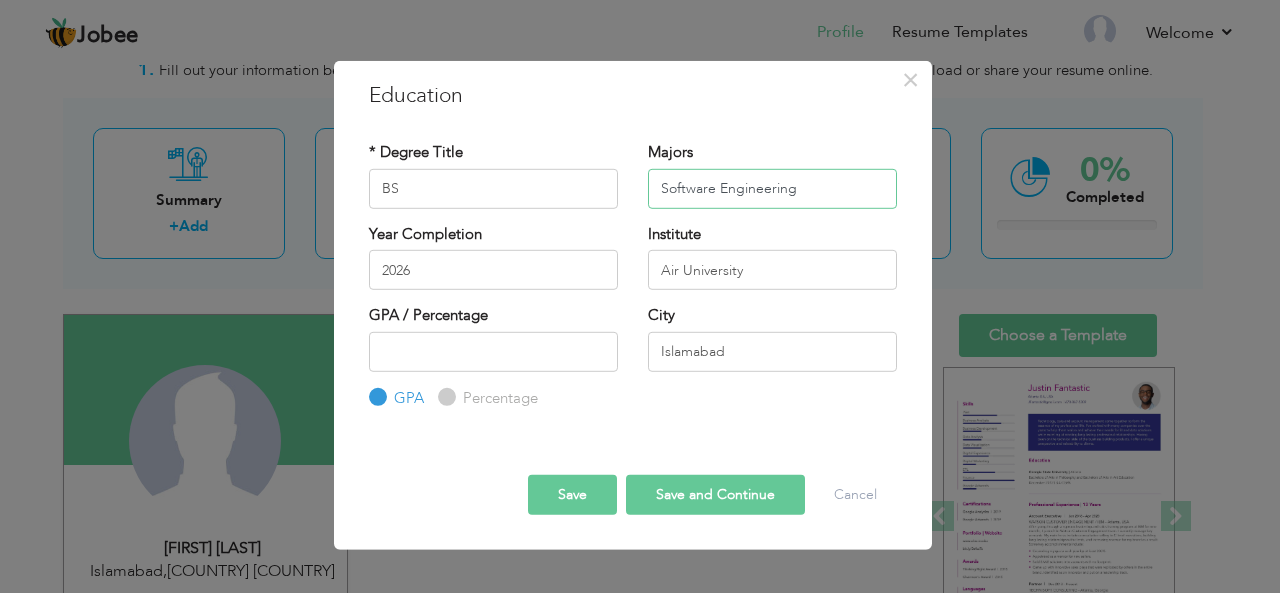 type on "Software Engineering" 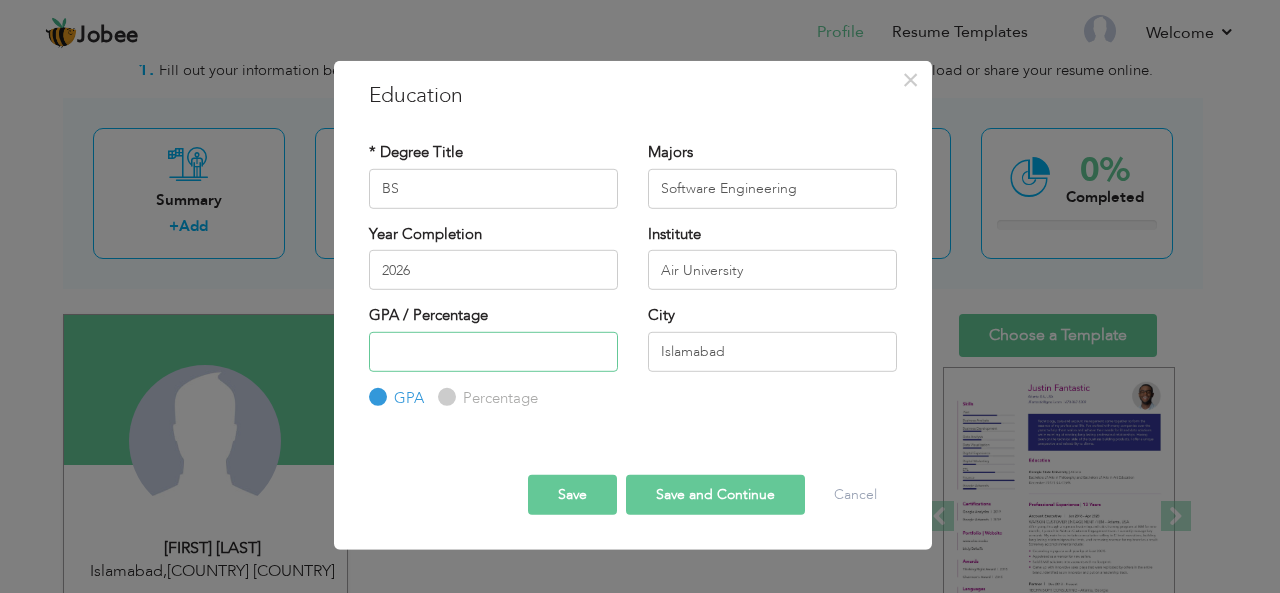click at bounding box center (493, 351) 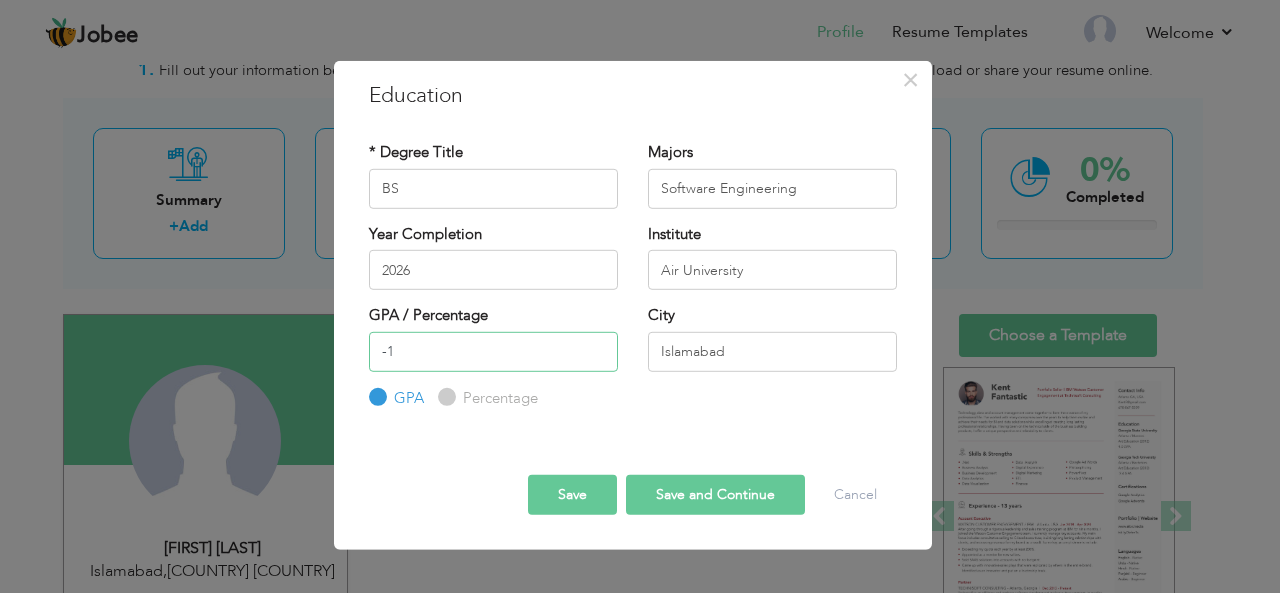 click on "-1" at bounding box center (493, 351) 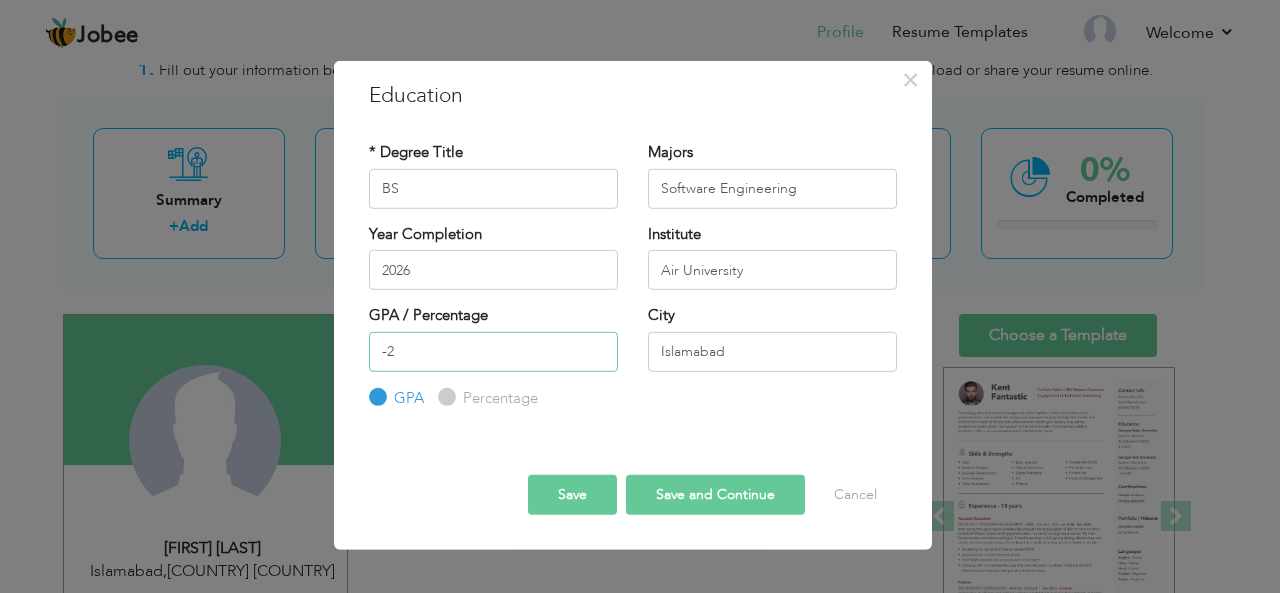 click on "-2" at bounding box center (493, 351) 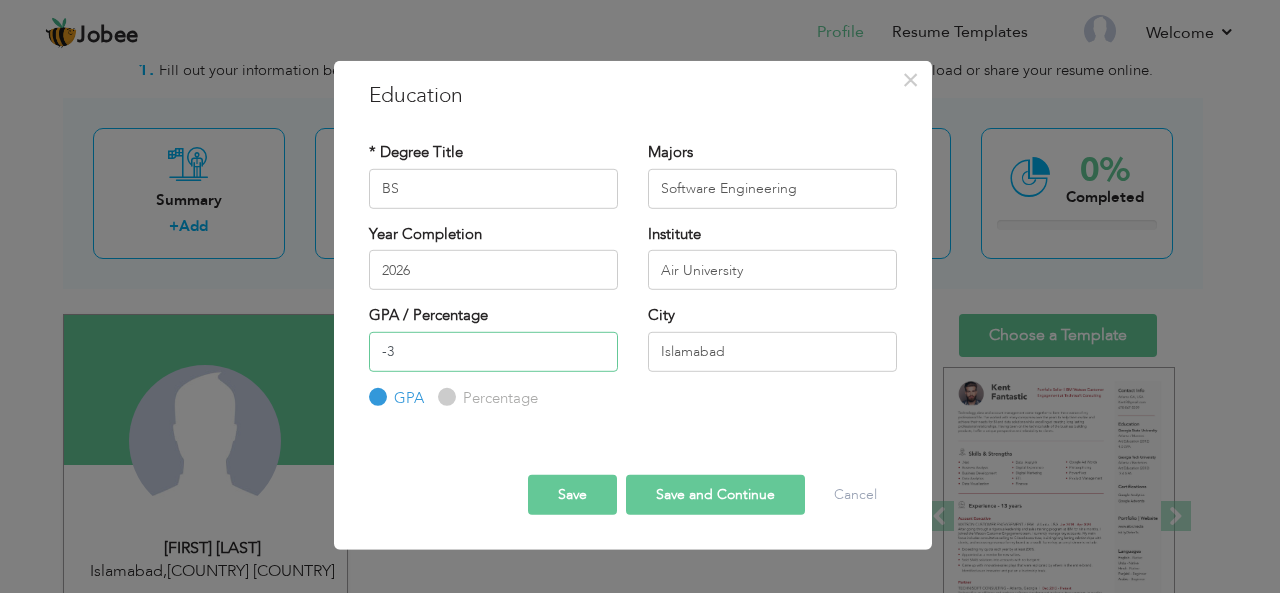 click on "-3" at bounding box center (493, 351) 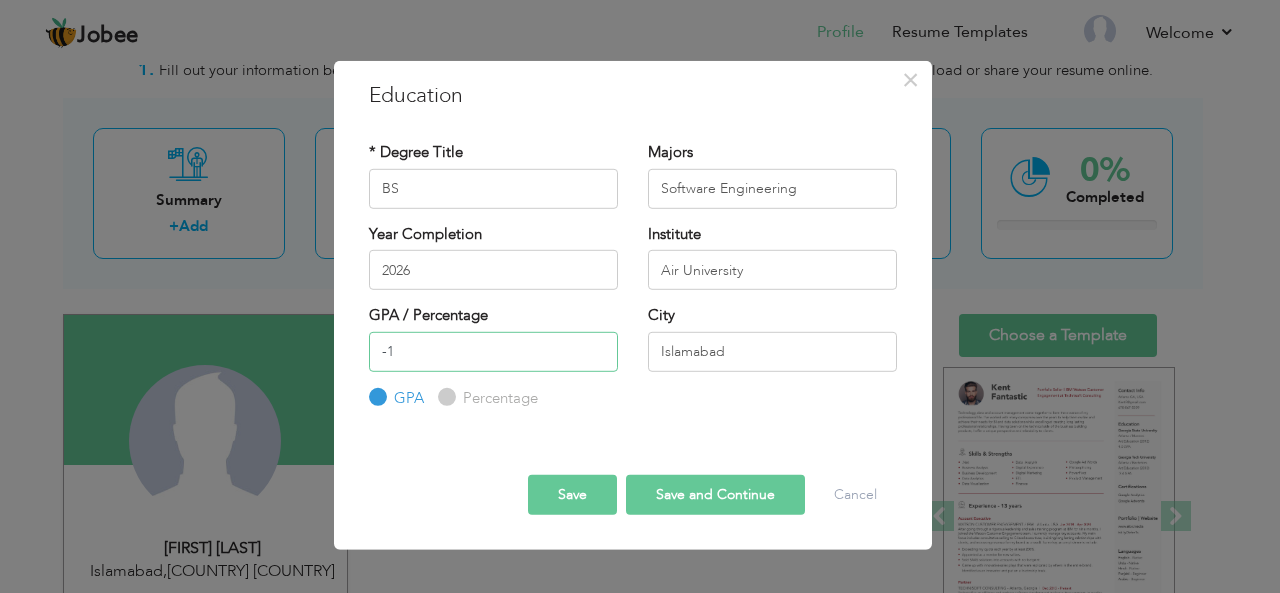 click on "-1" at bounding box center (493, 351) 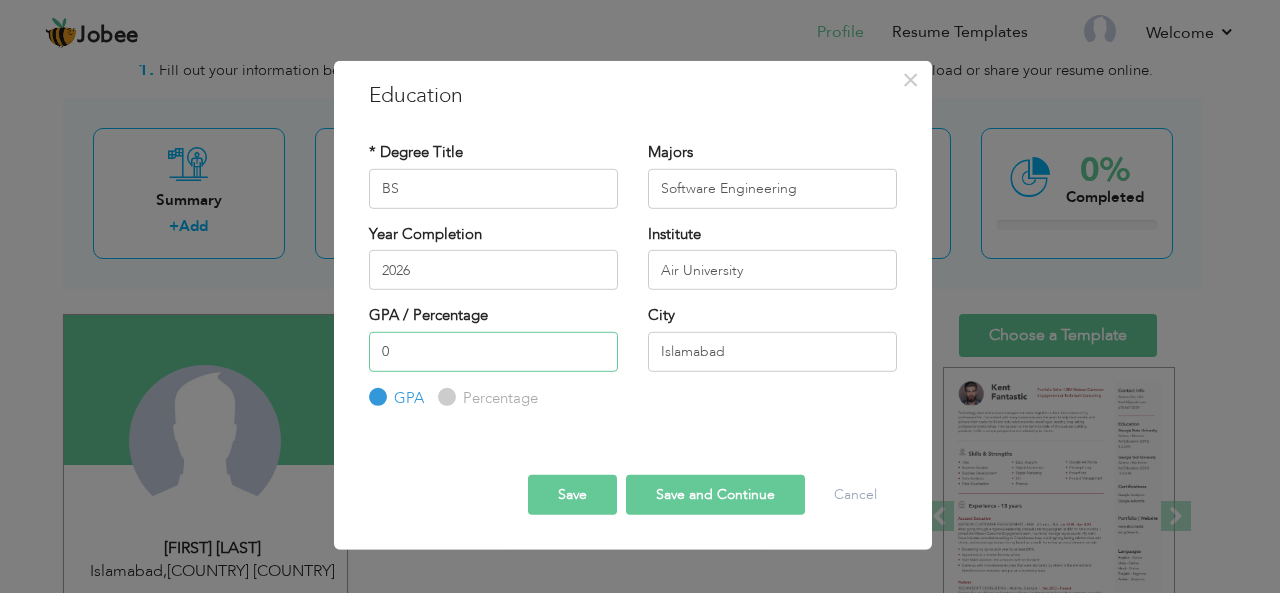 click on "0" at bounding box center (493, 351) 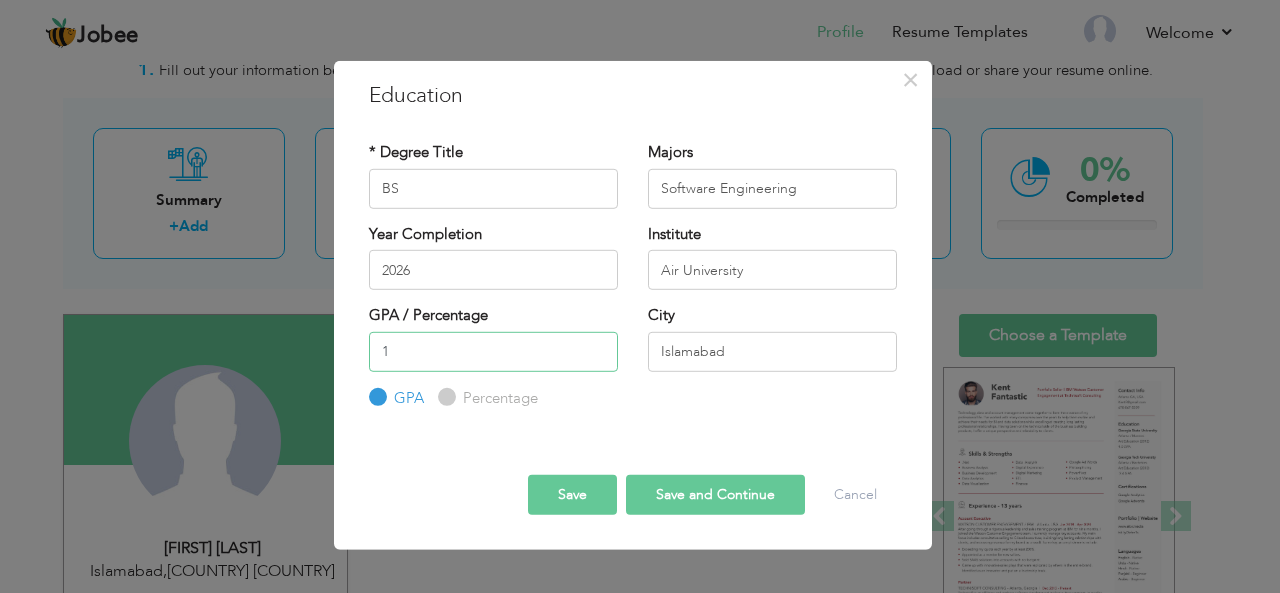 click on "1" at bounding box center (493, 351) 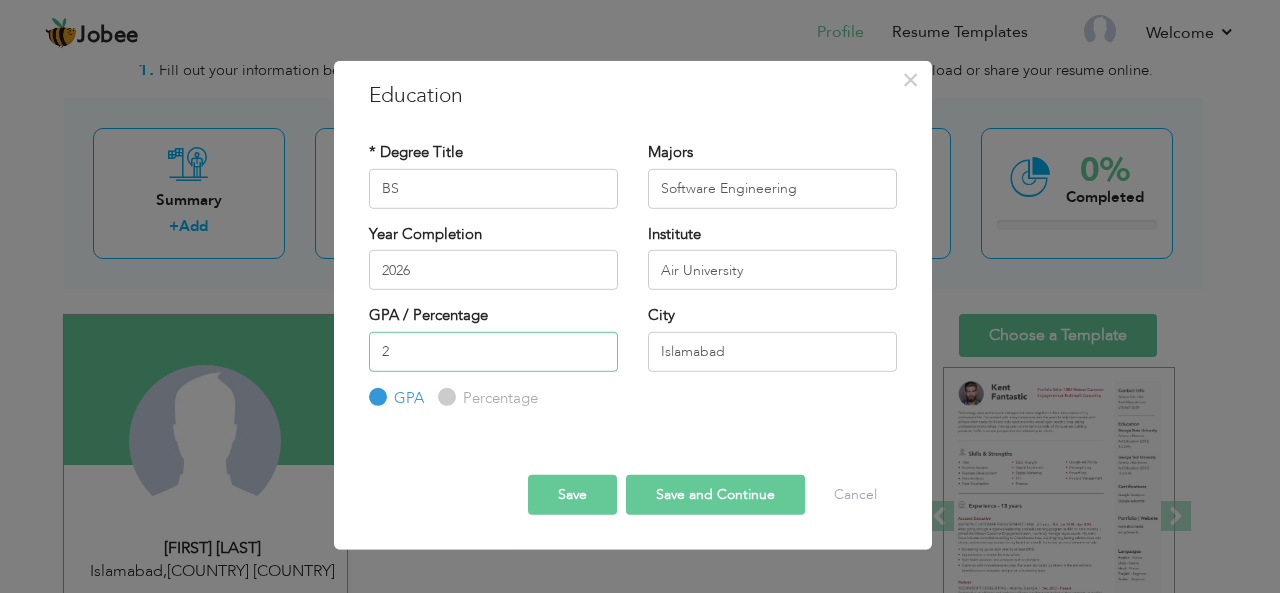 click on "2" at bounding box center (493, 351) 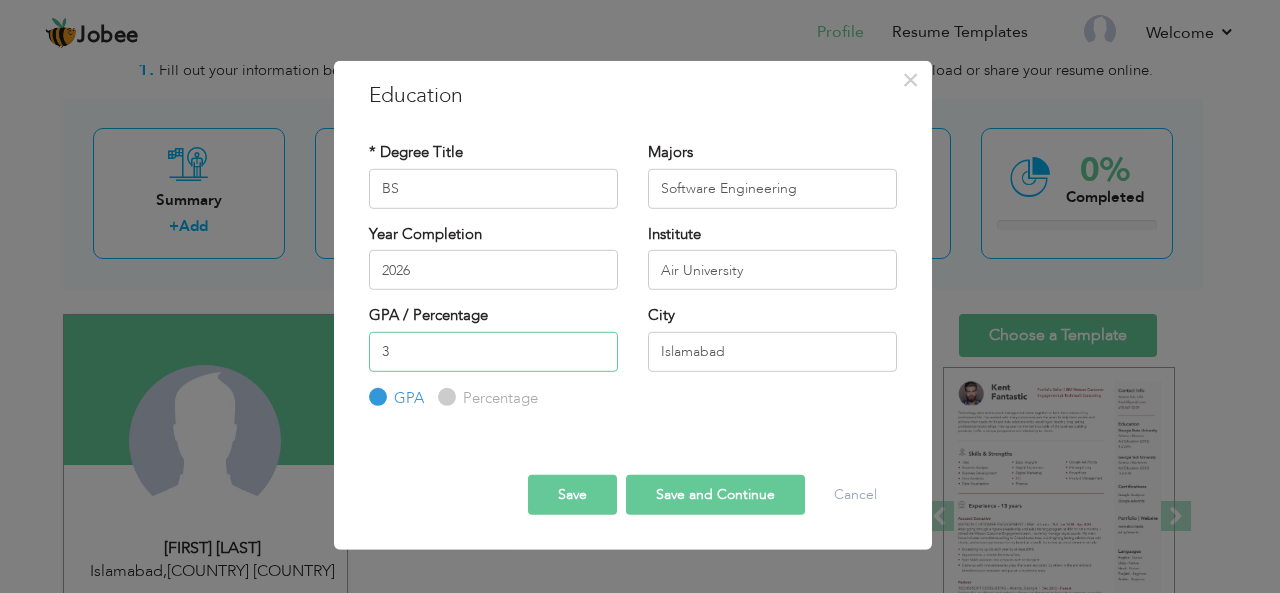 click on "3" at bounding box center [493, 351] 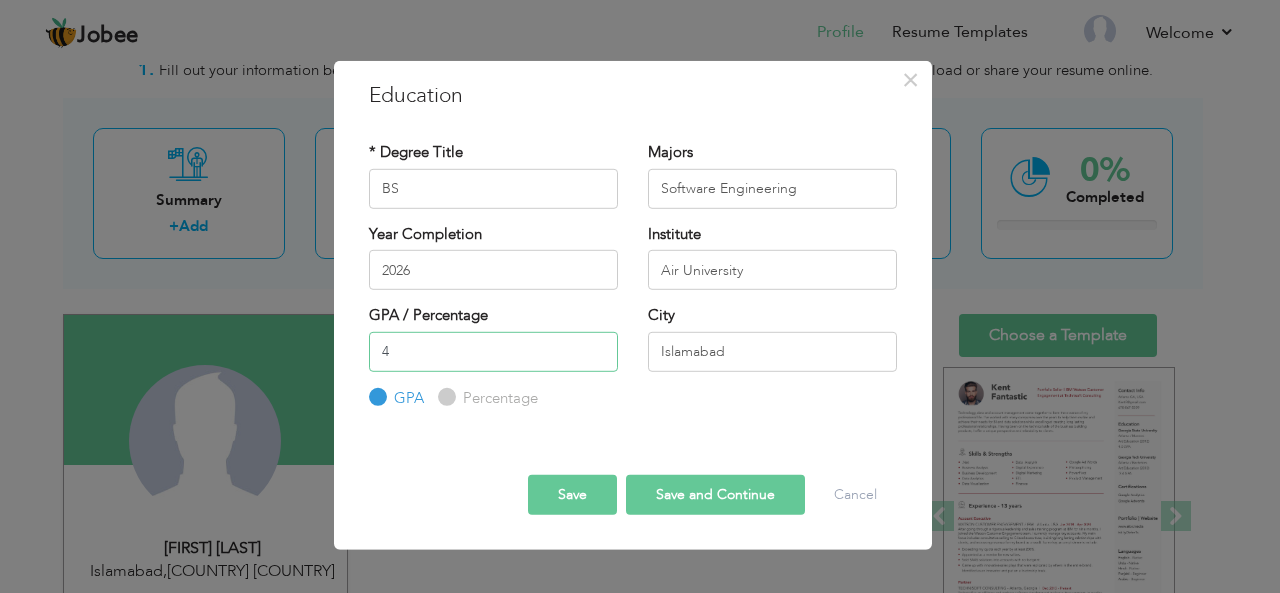 click on "4" at bounding box center (493, 351) 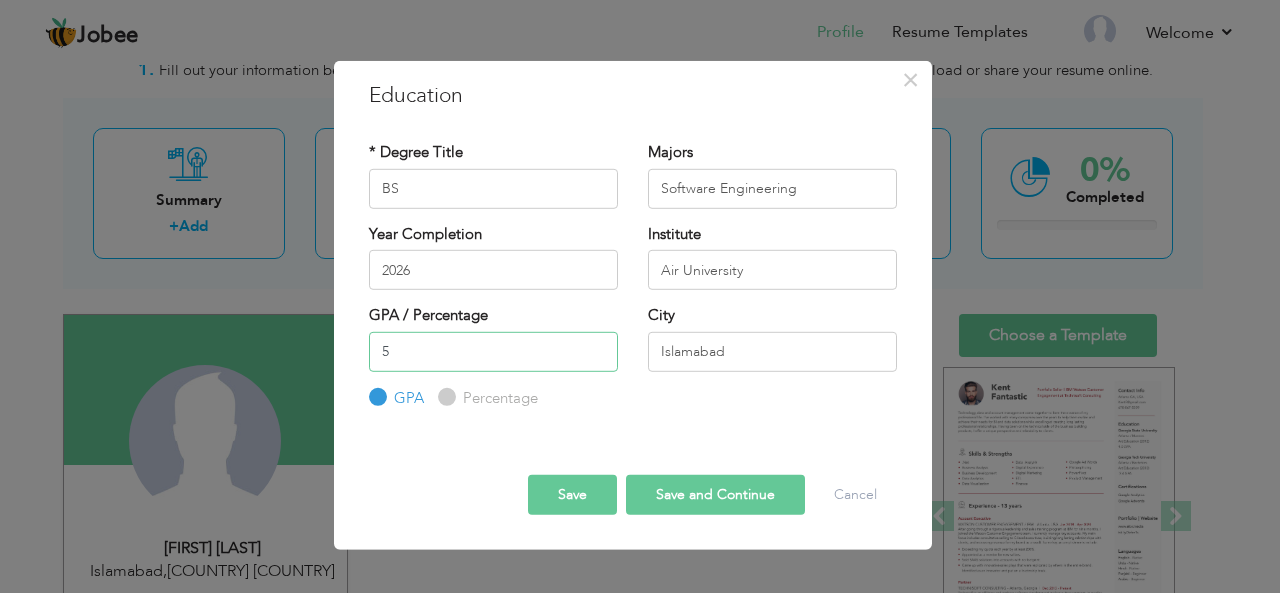 click on "5" at bounding box center [493, 351] 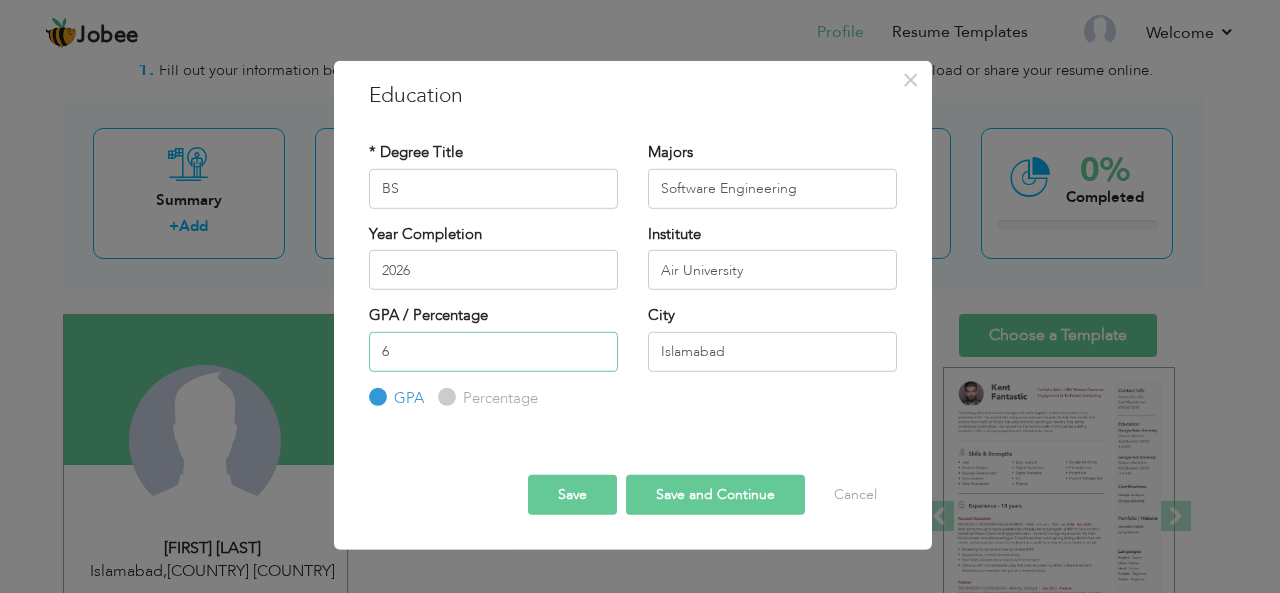 click on "6" at bounding box center [493, 351] 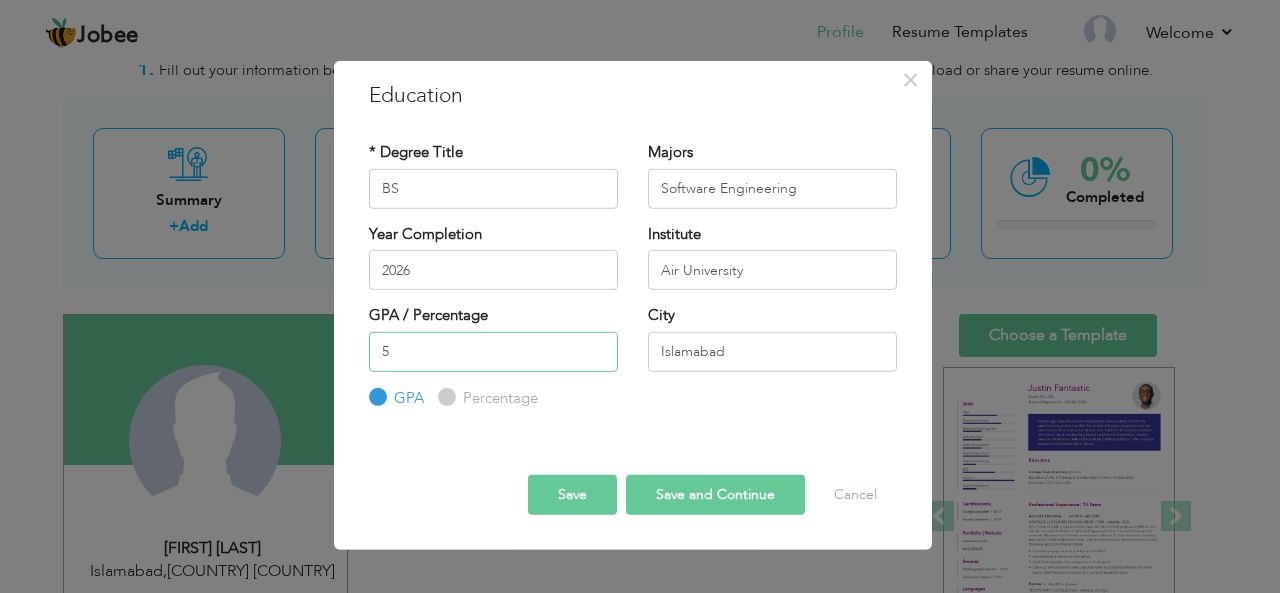 click on "5" at bounding box center (493, 351) 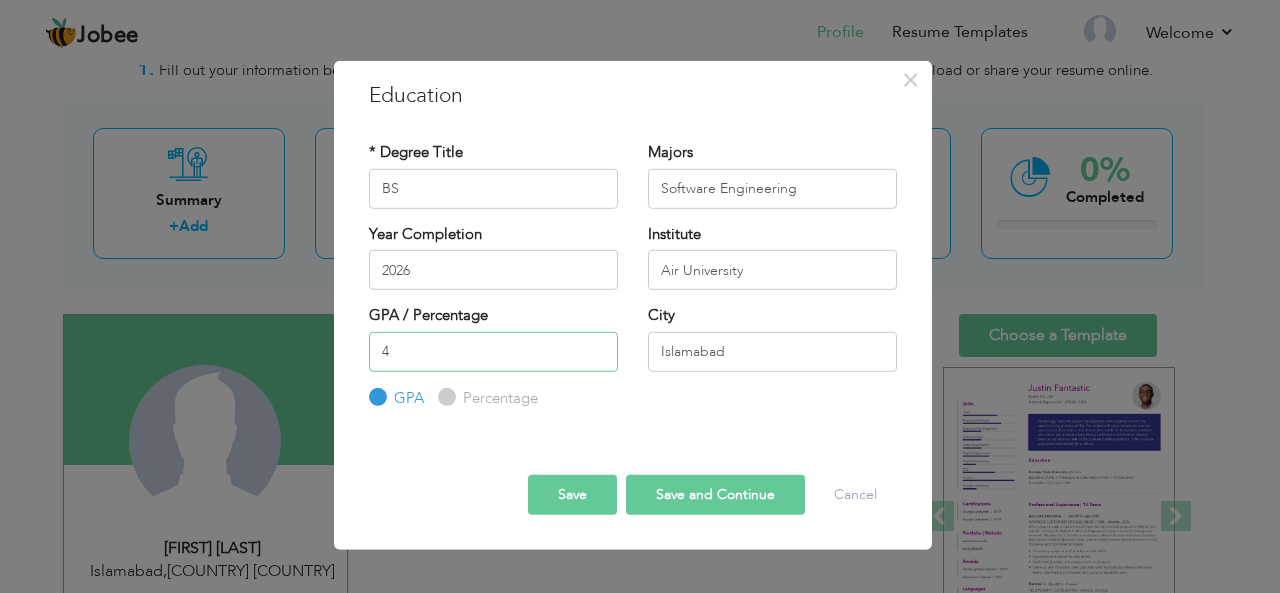 type on "4" 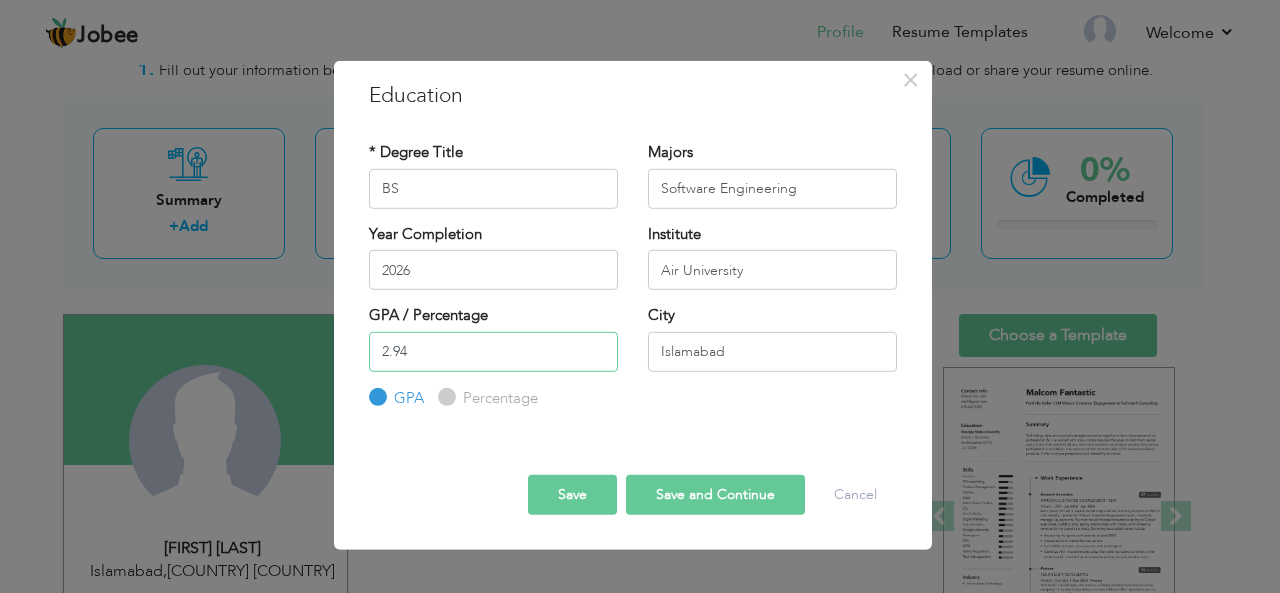 type on "2.94" 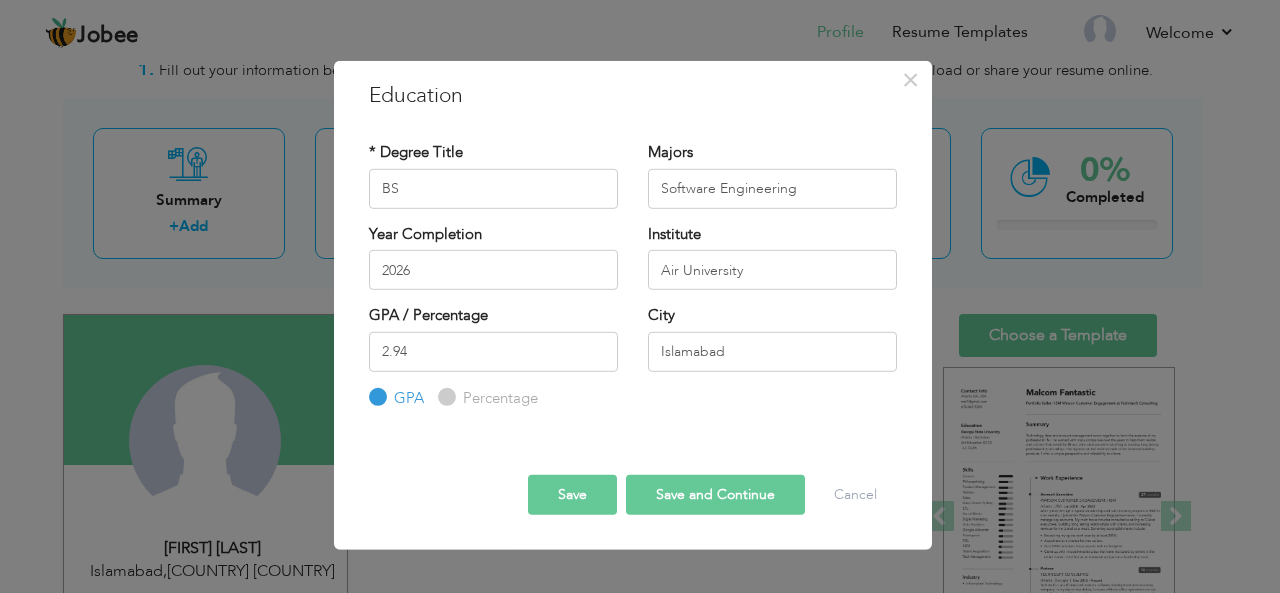 click on "Save and Continue" at bounding box center (715, 495) 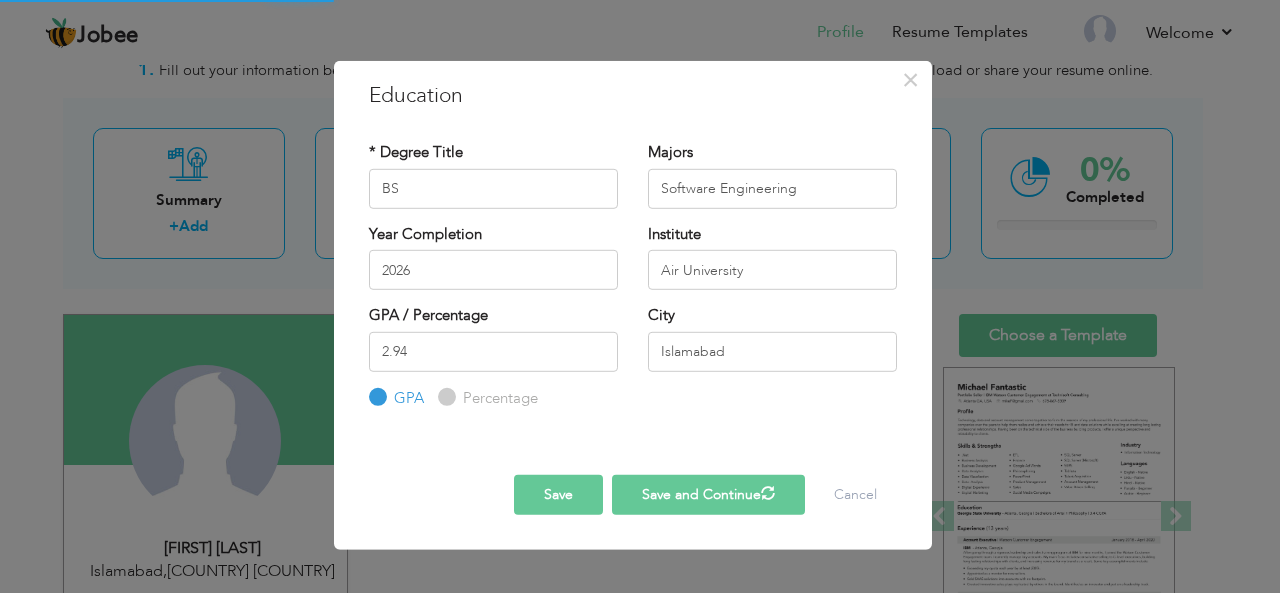 type 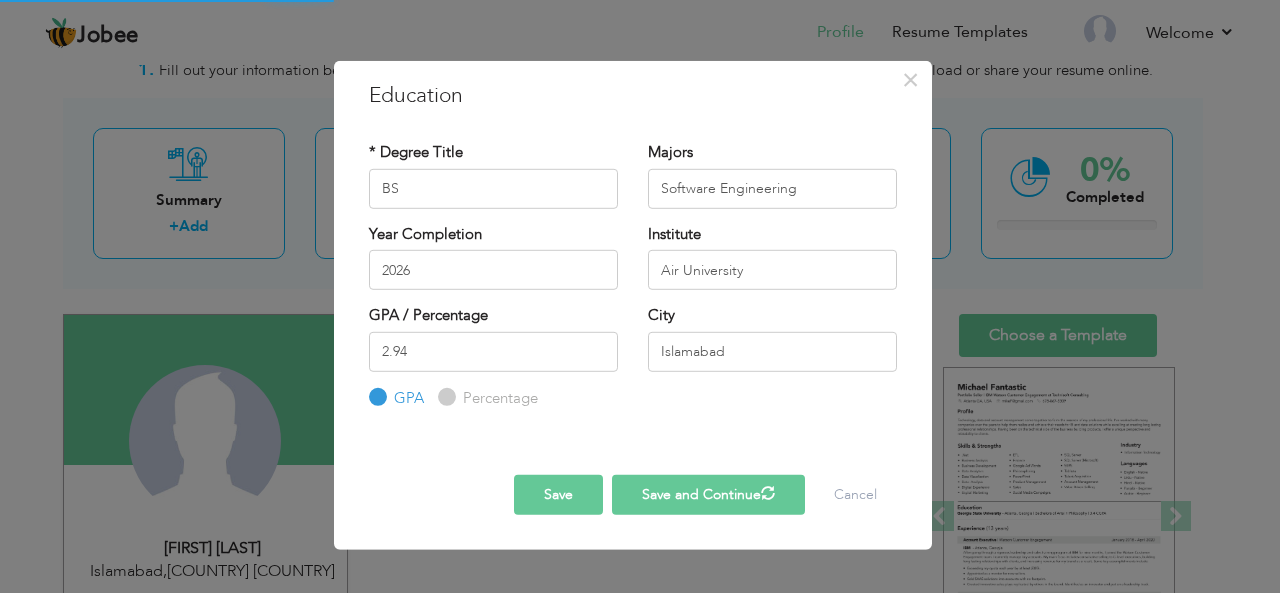 type 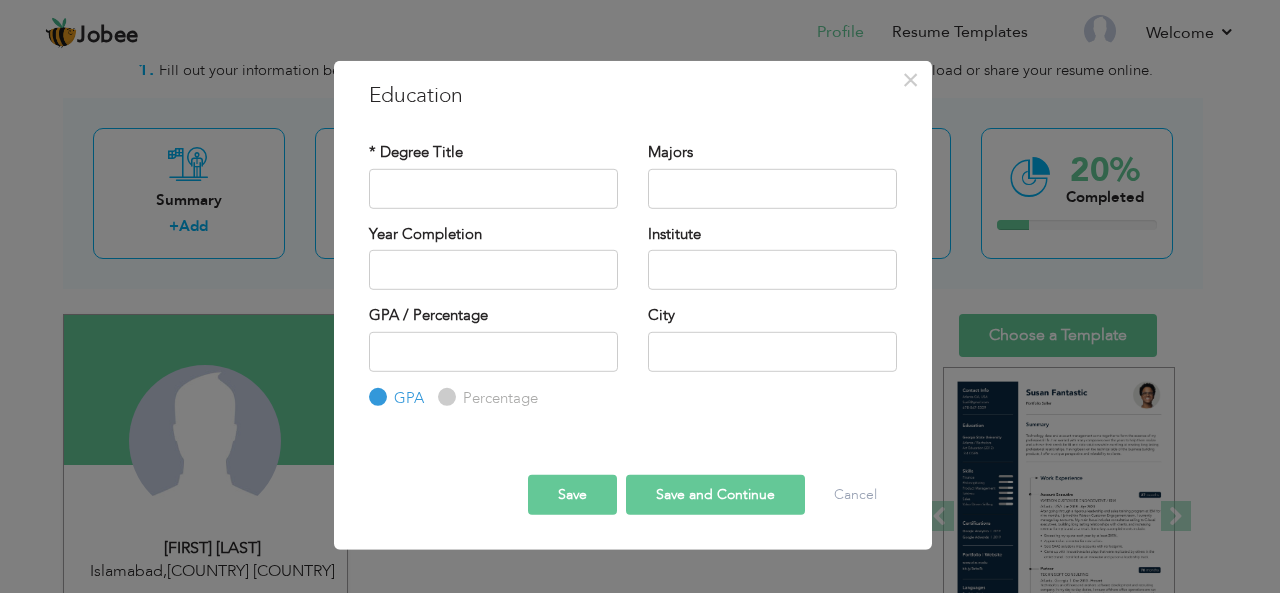 click on "Save and Continue" at bounding box center (715, 495) 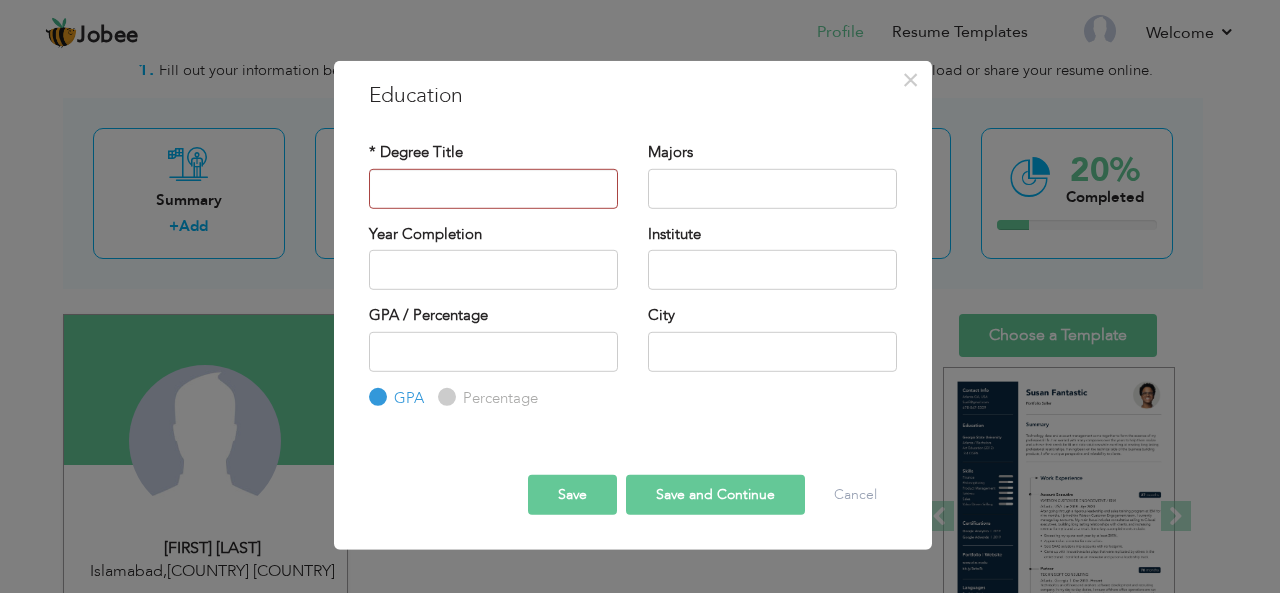 click on "Save and Continue" at bounding box center [715, 495] 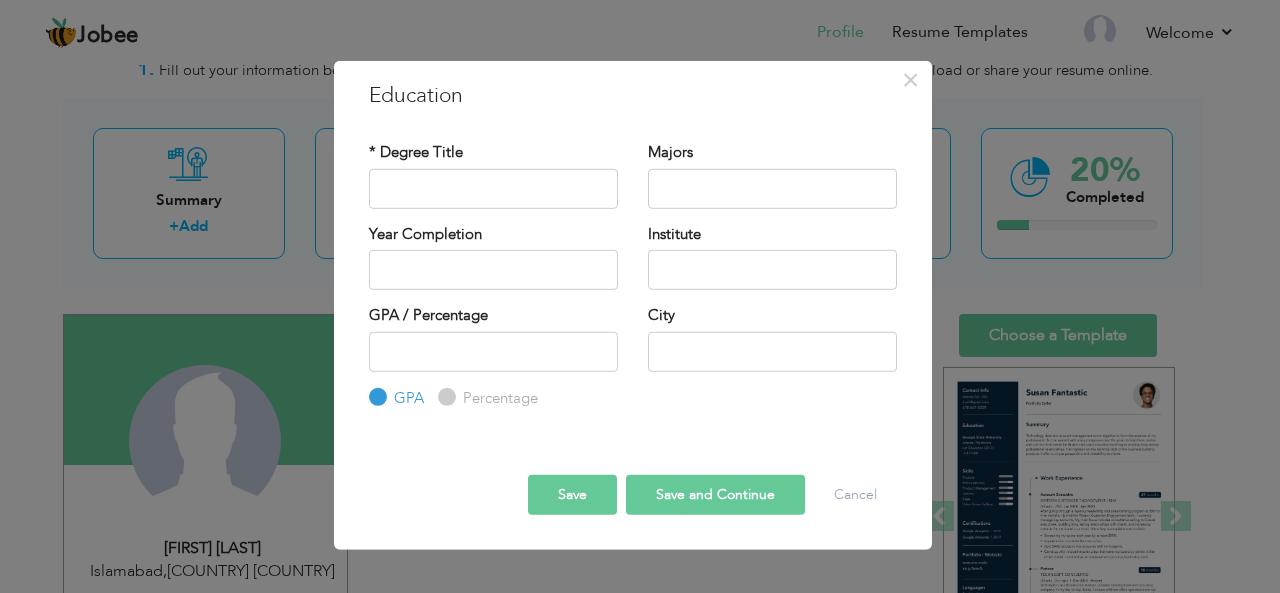 click on "Save" at bounding box center (572, 495) 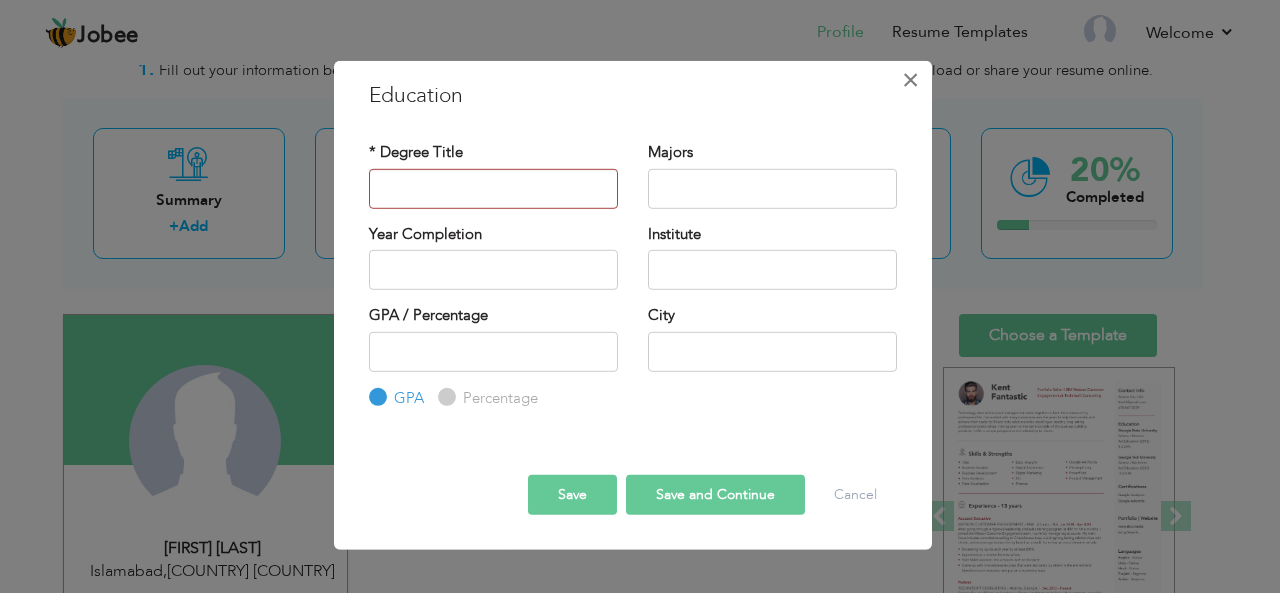 click on "×" at bounding box center [911, 79] 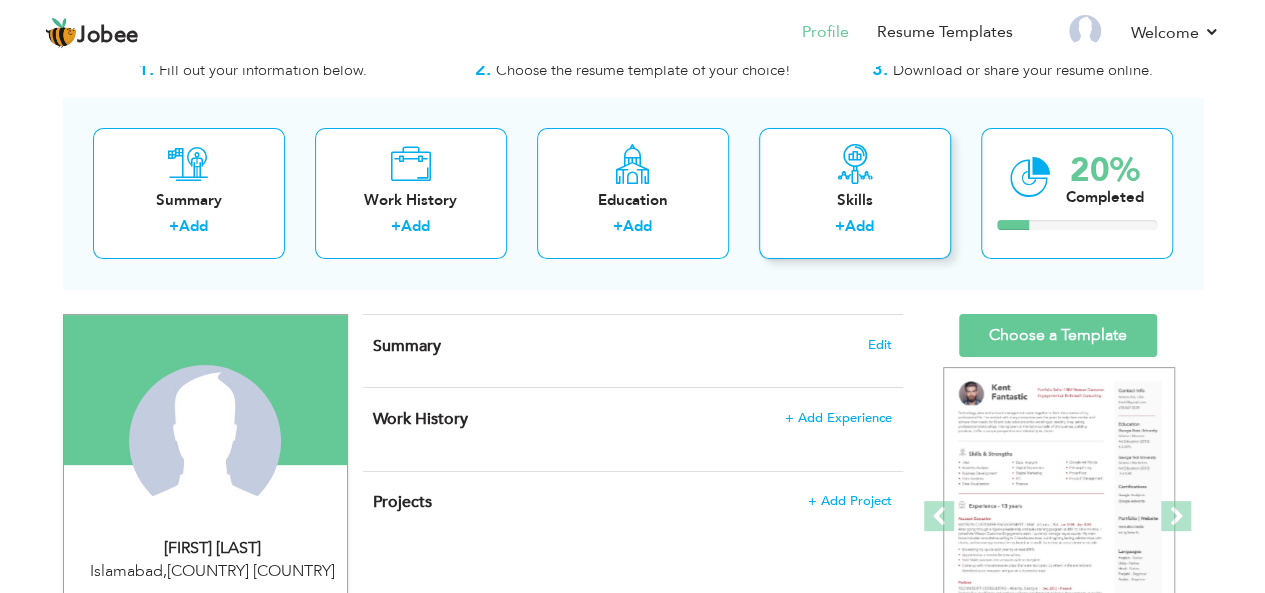 click on "Skills" at bounding box center [855, 200] 